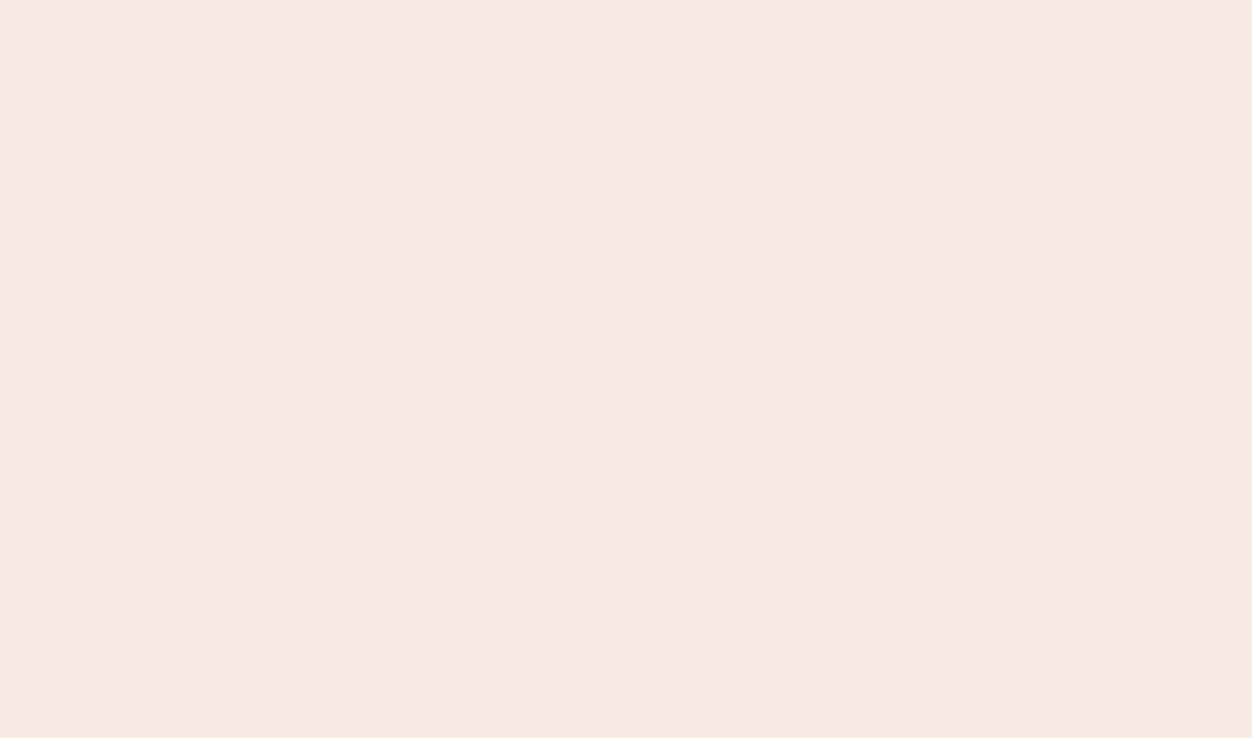 scroll, scrollTop: 0, scrollLeft: 0, axis: both 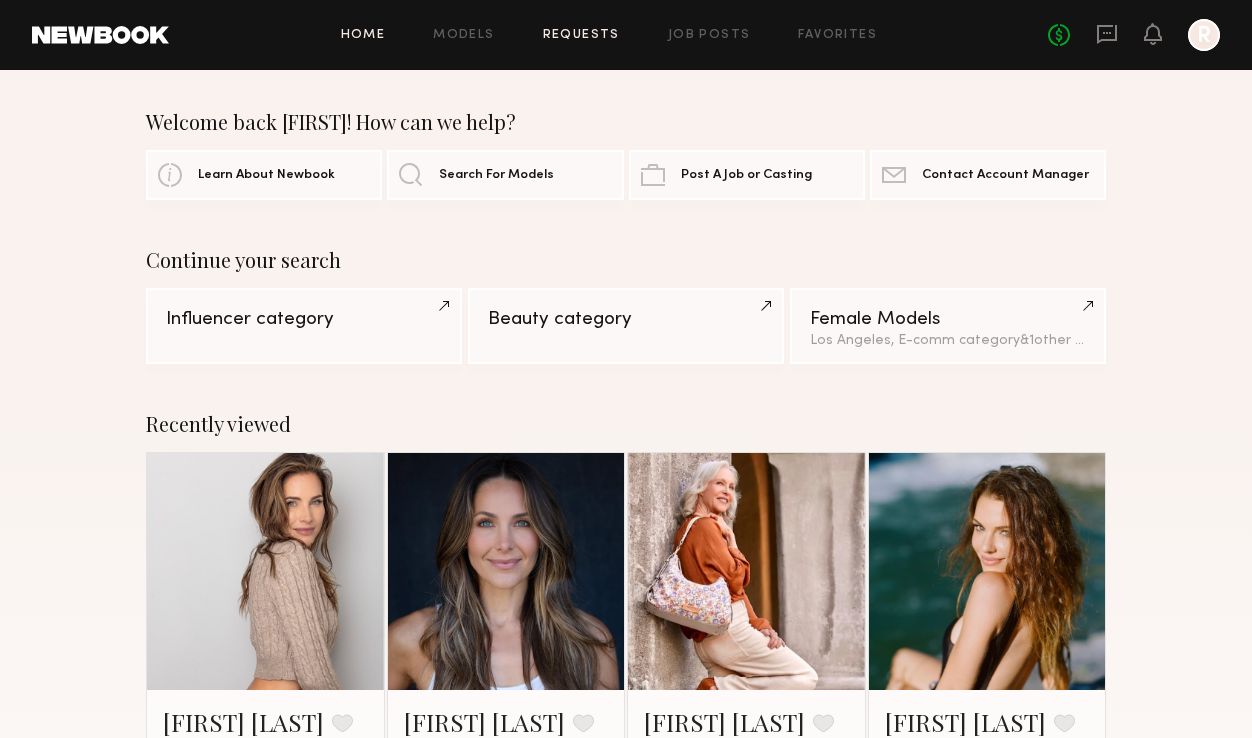 click on "Requests" 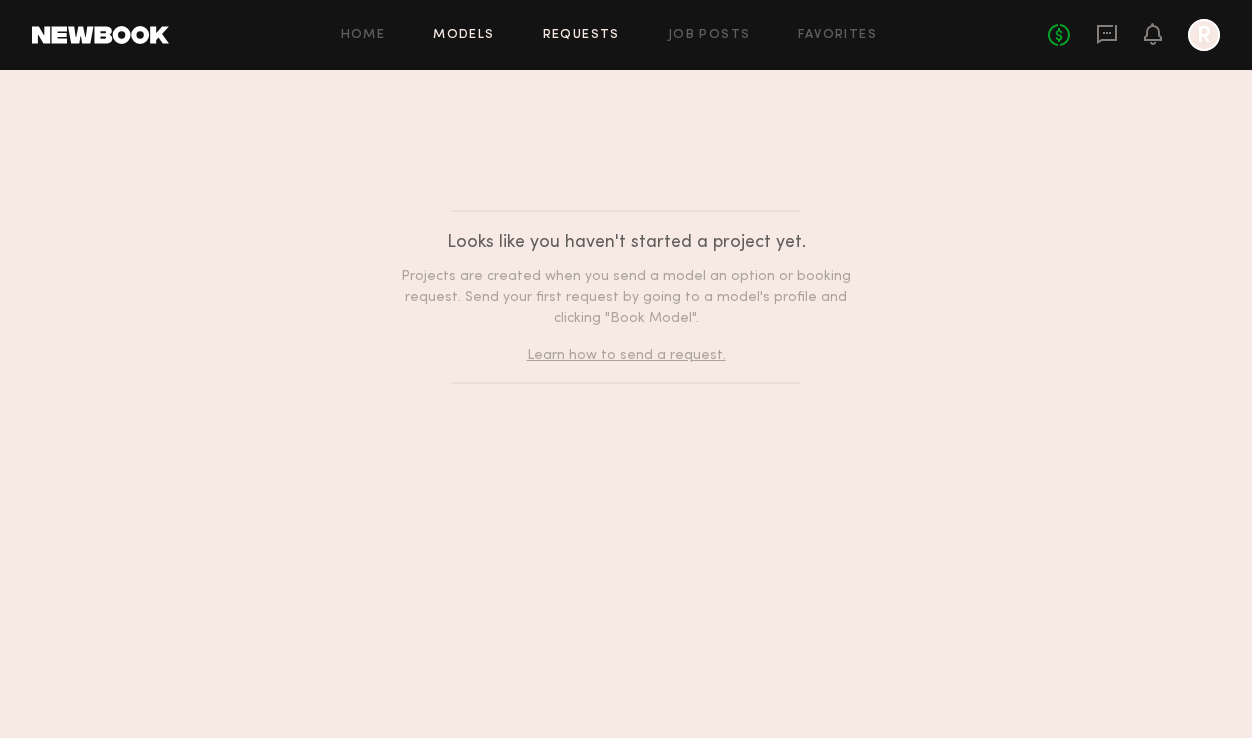 click on "Models" 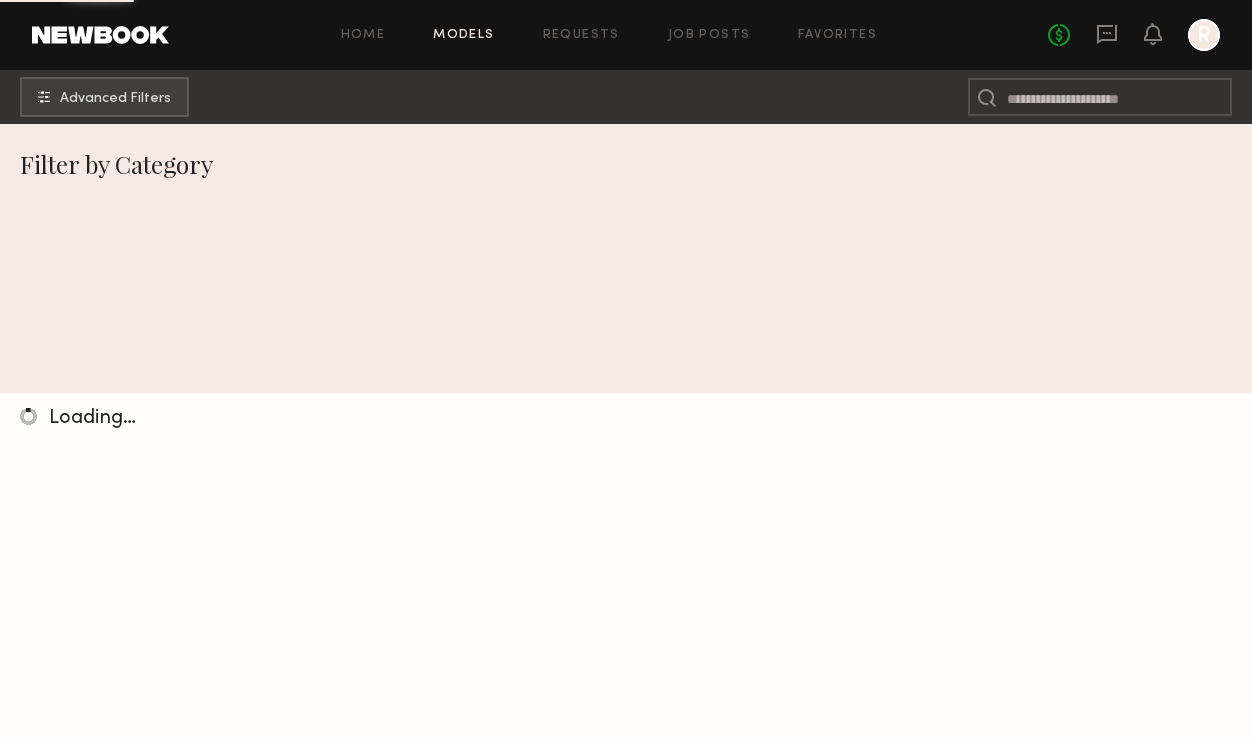 click on "Models" 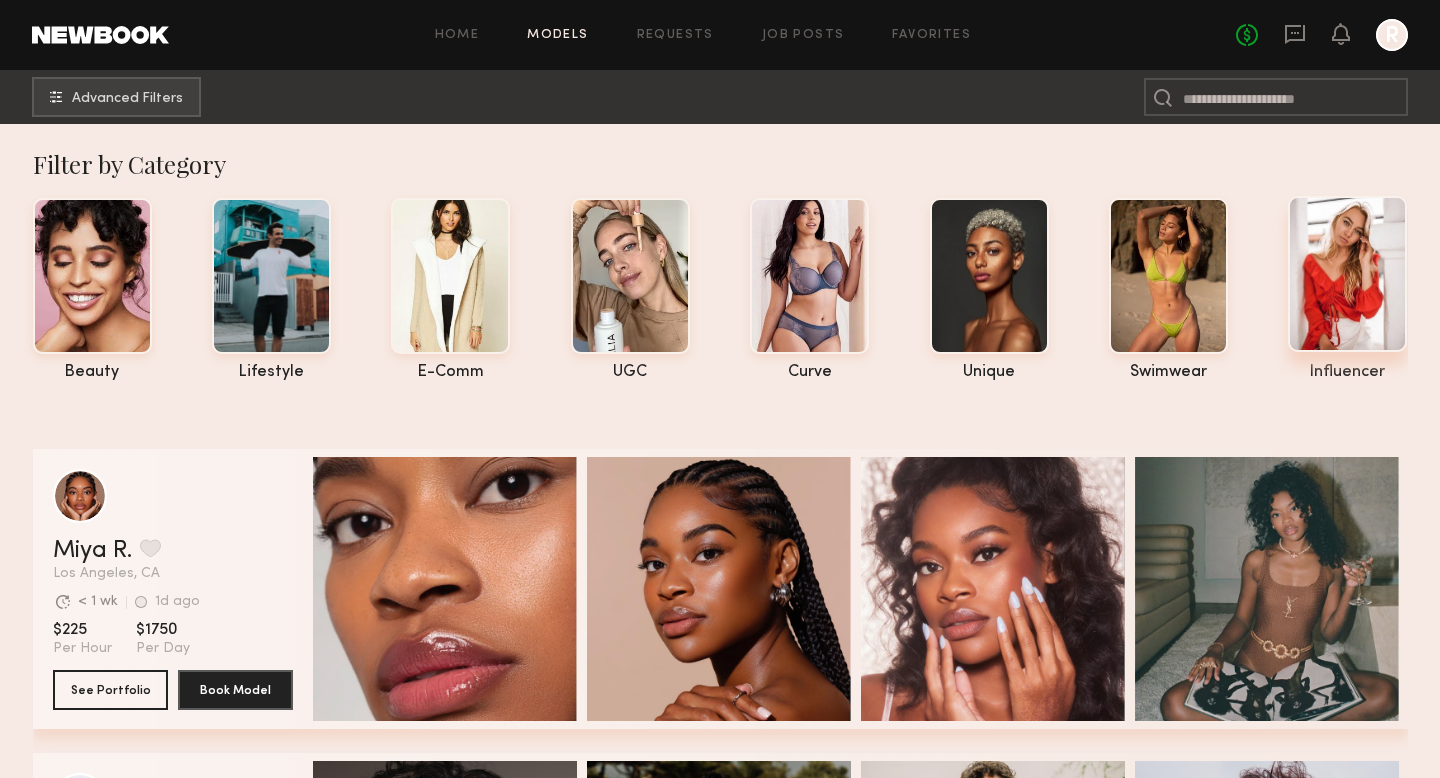 click 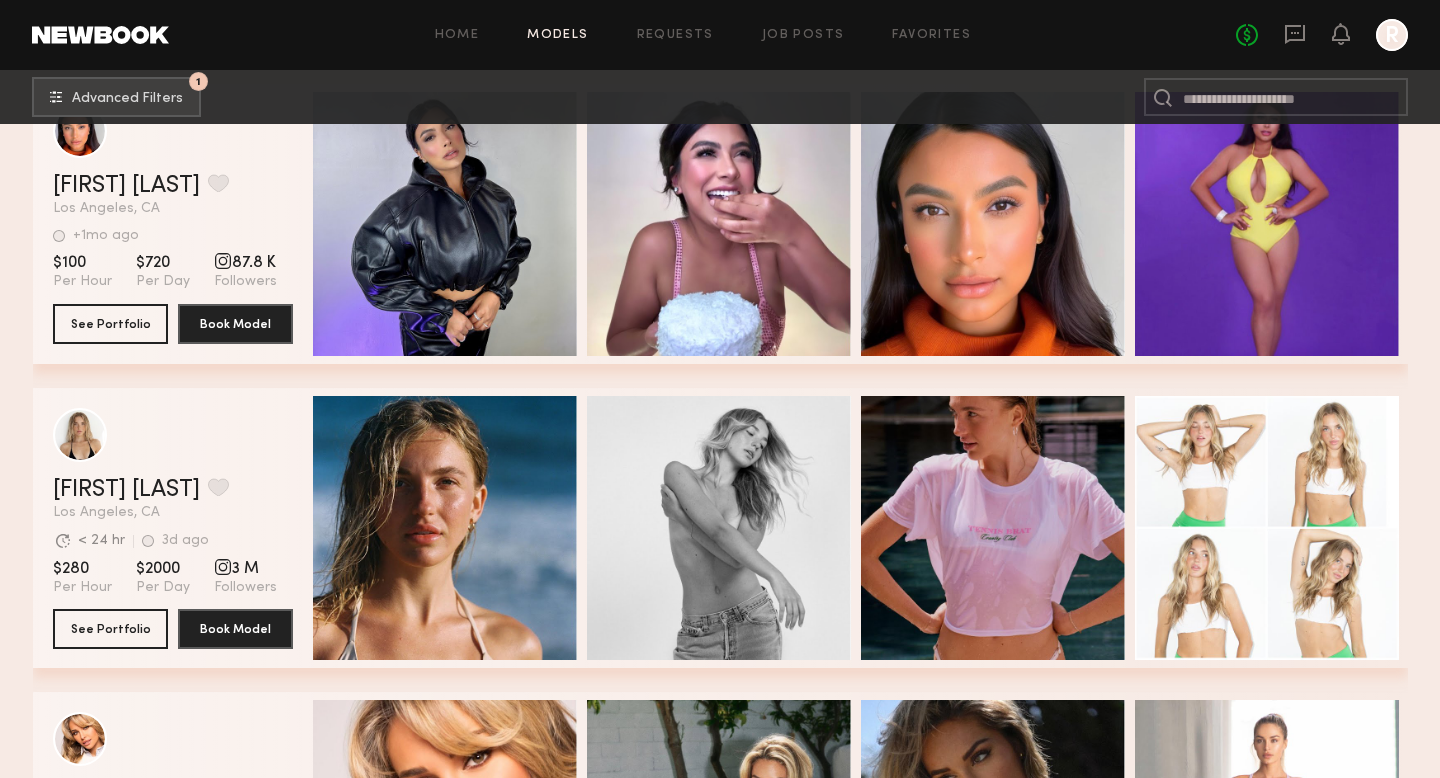 scroll, scrollTop: 0, scrollLeft: 0, axis: both 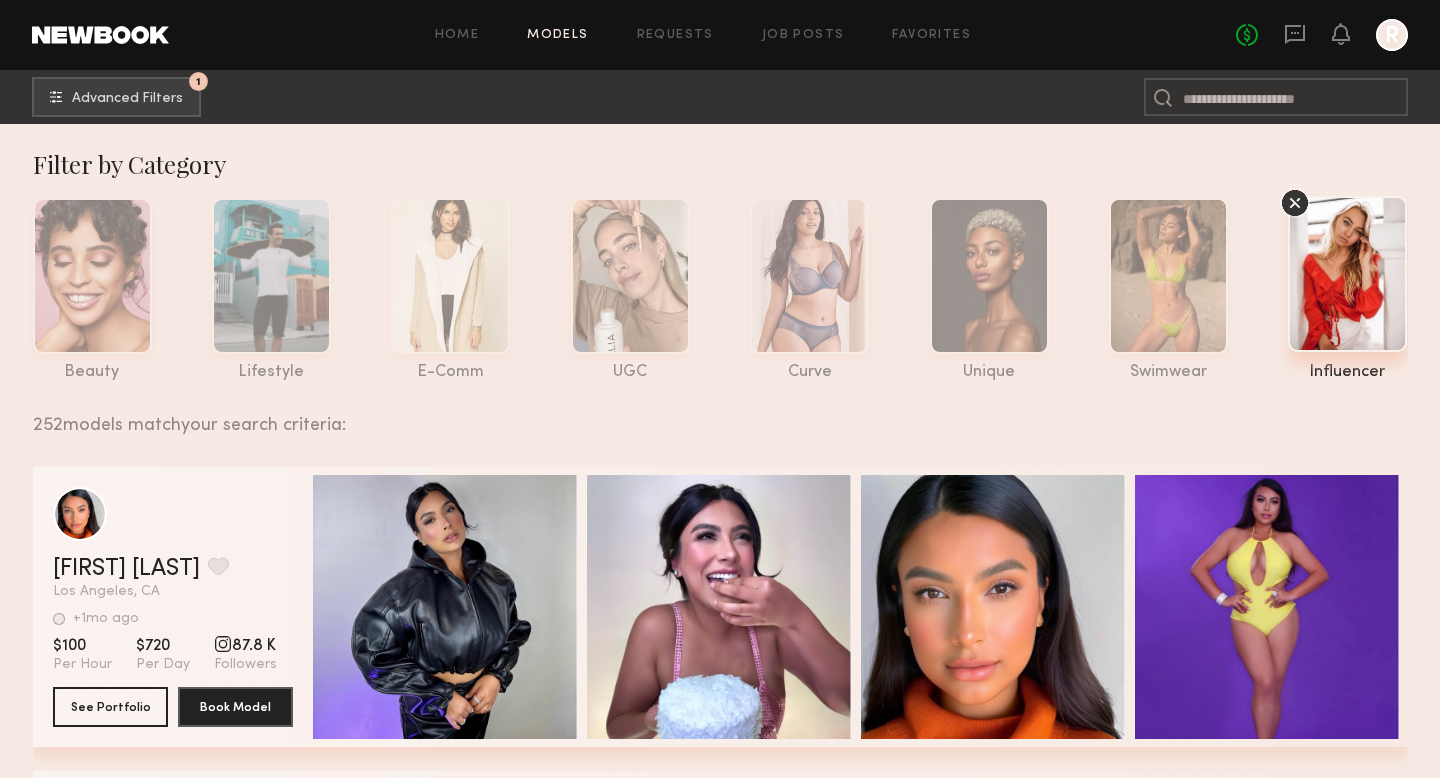 click on "252  models match  your search criteria:" 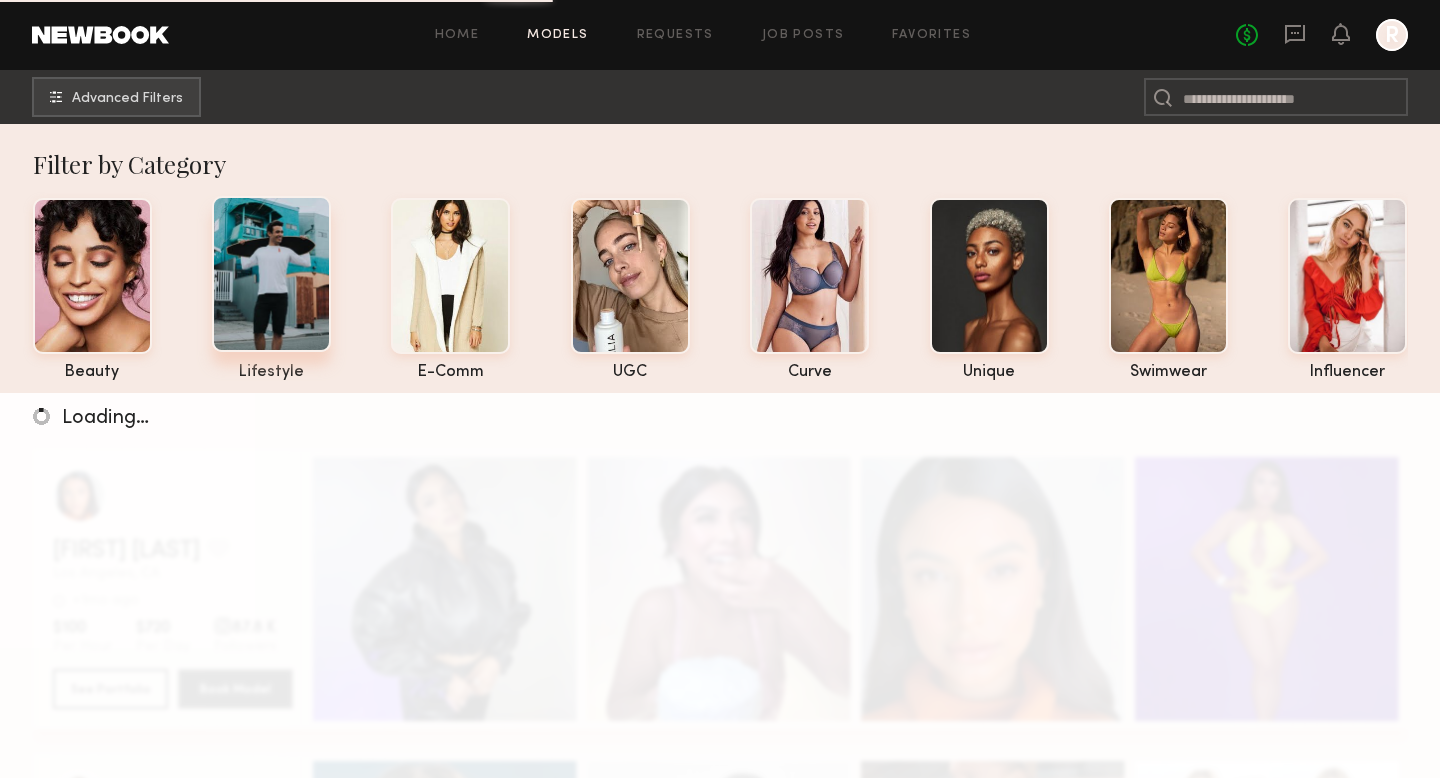 click 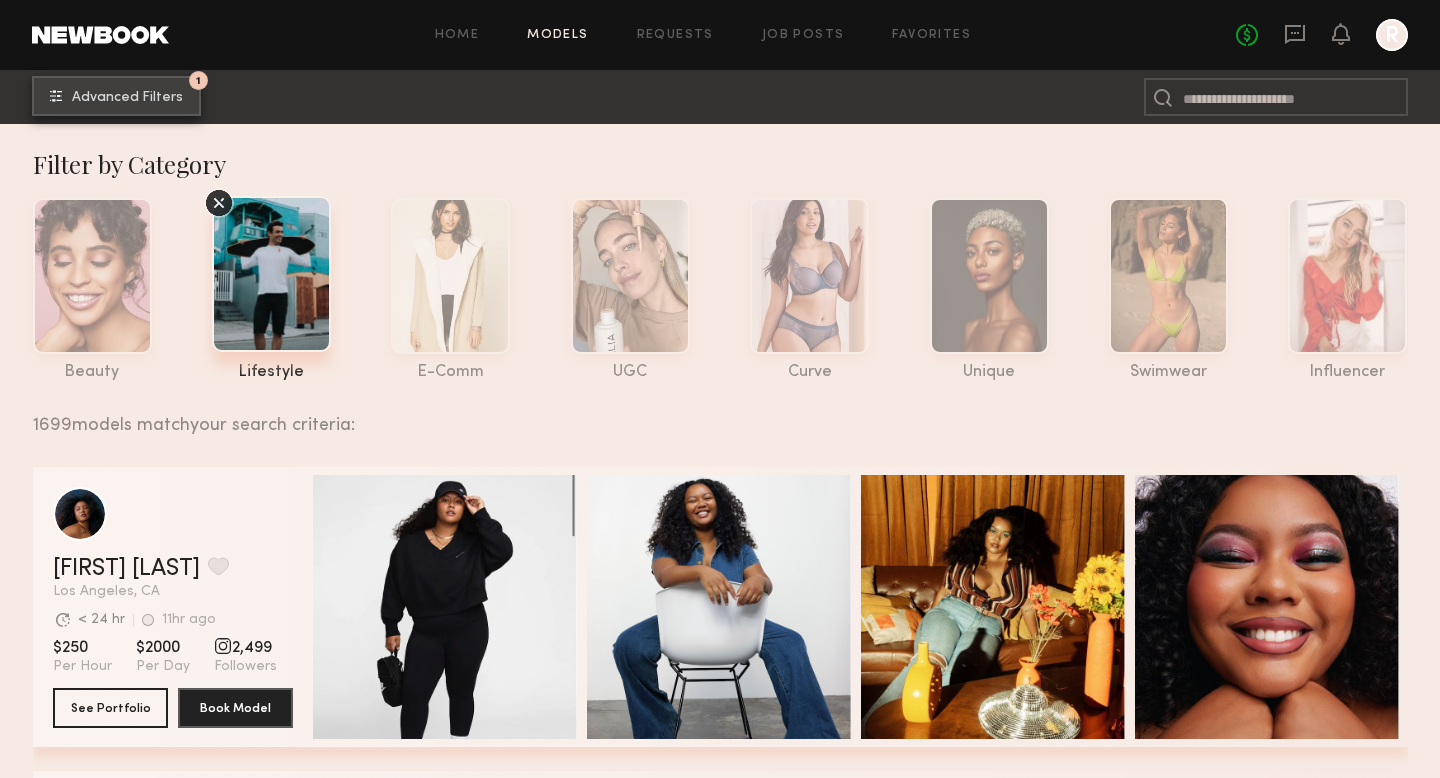 click on "1 Advanced Filters" 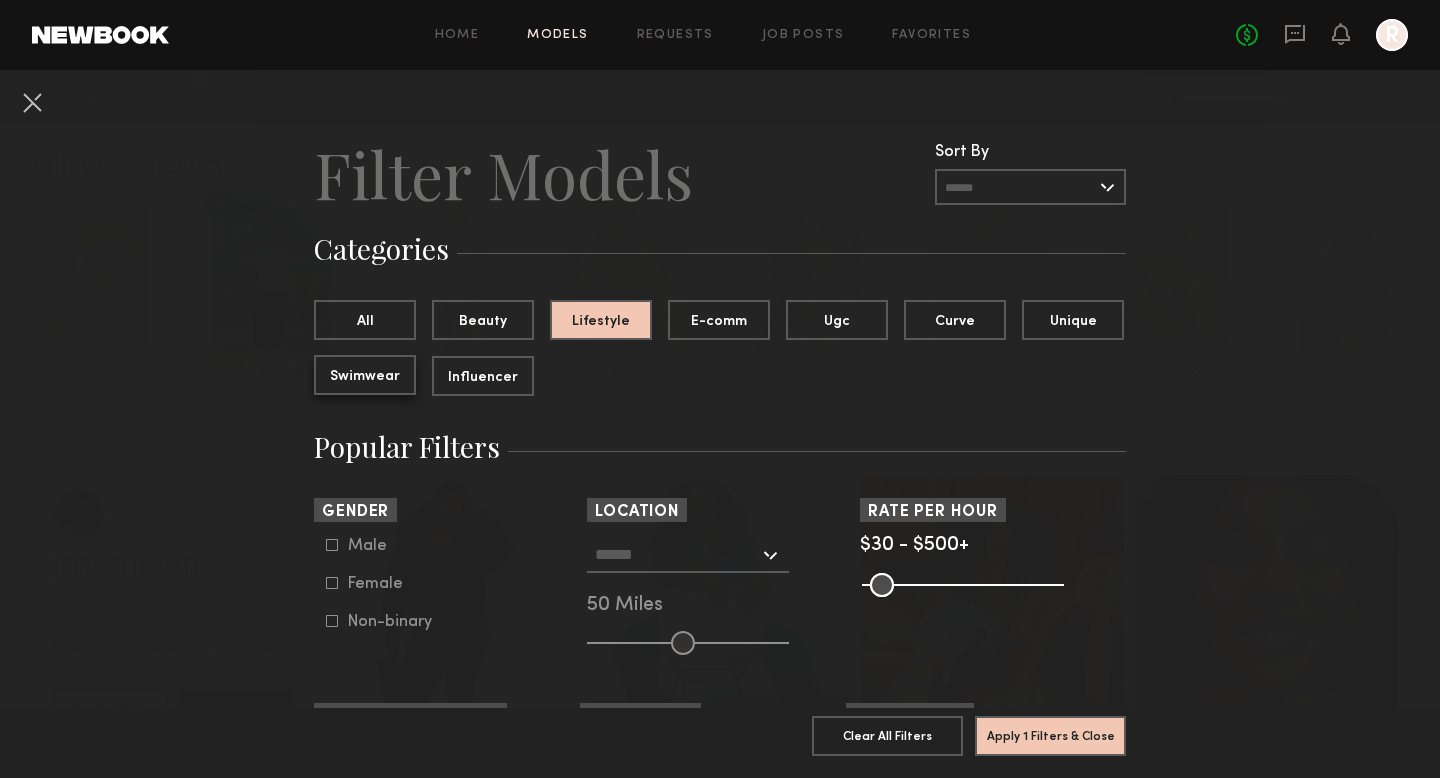 click on "Swimwear" 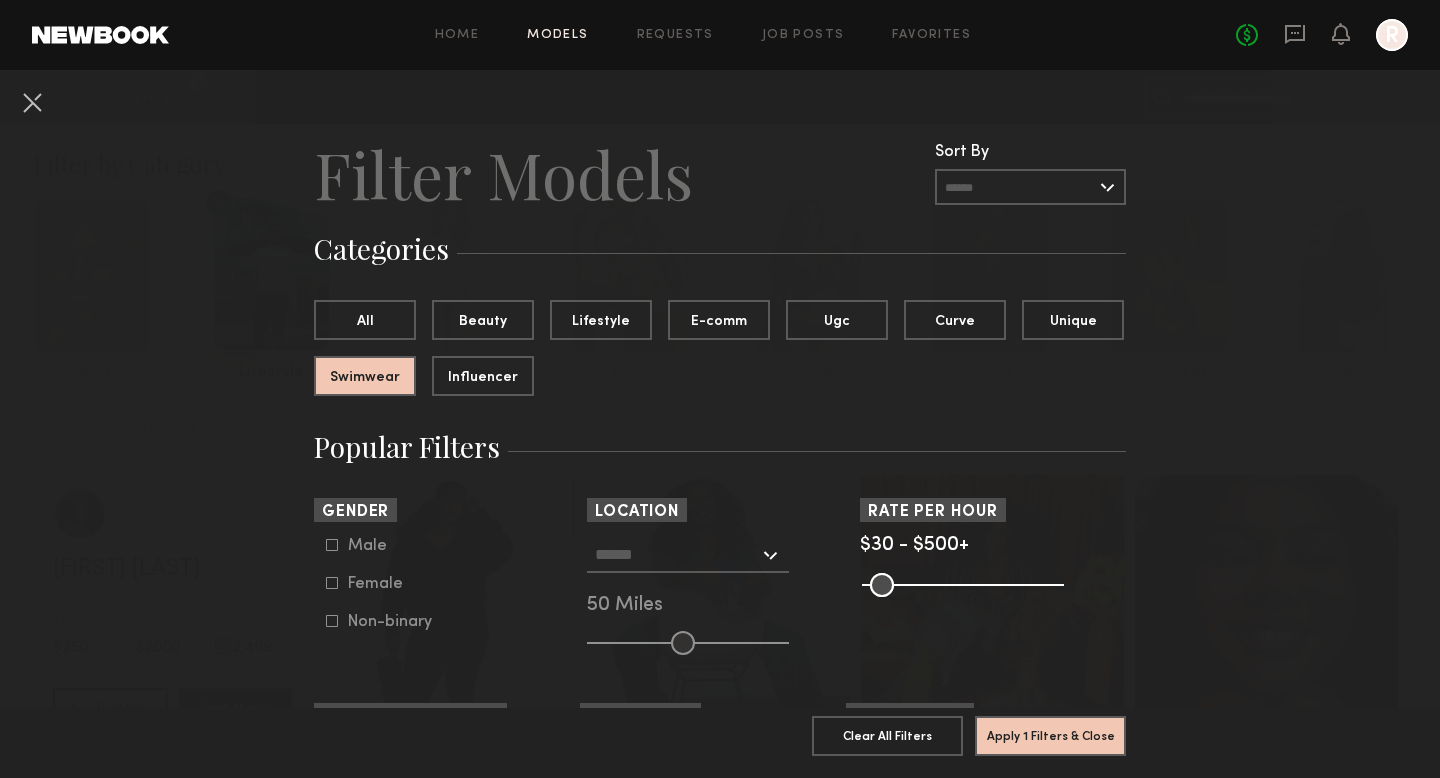 click on "Female" 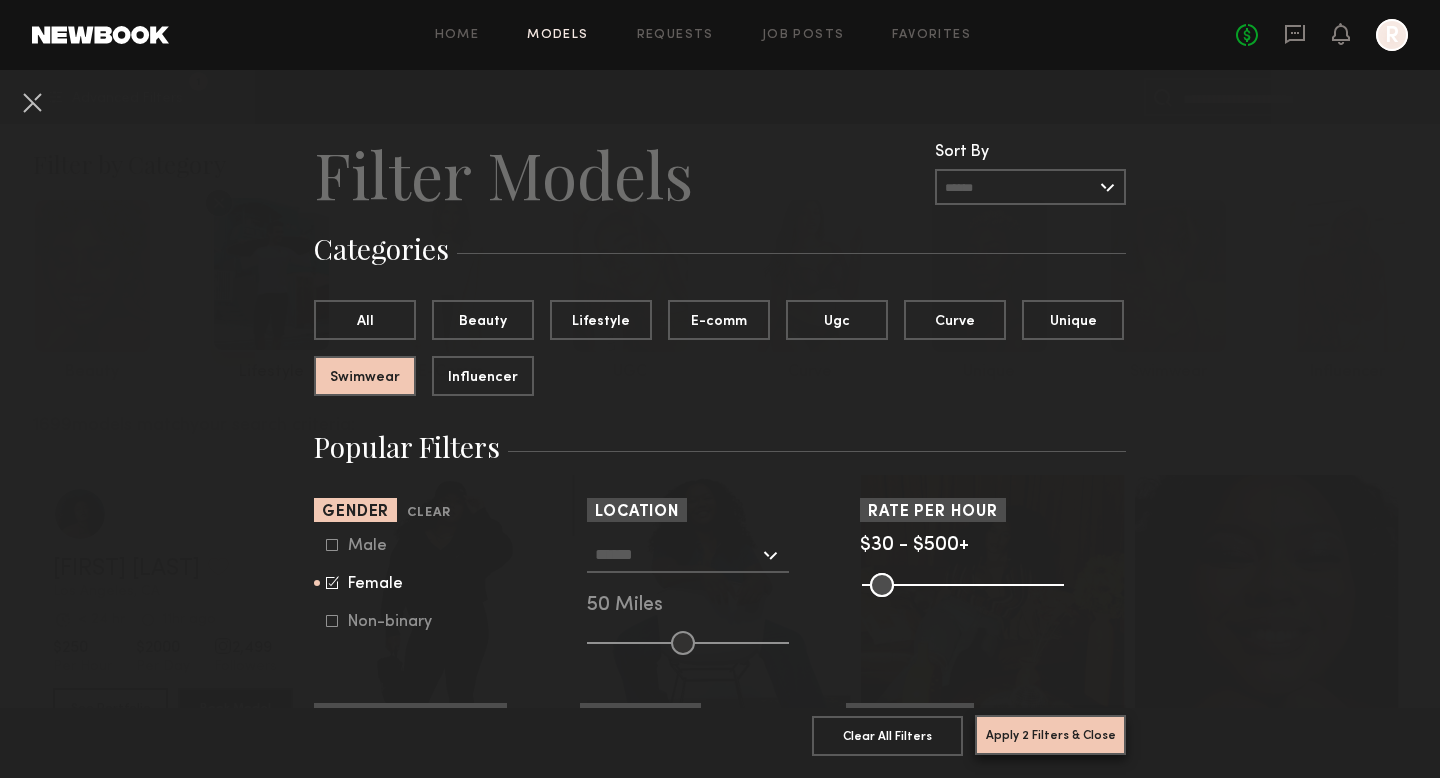 click on "Apply 2 Filters & Close" 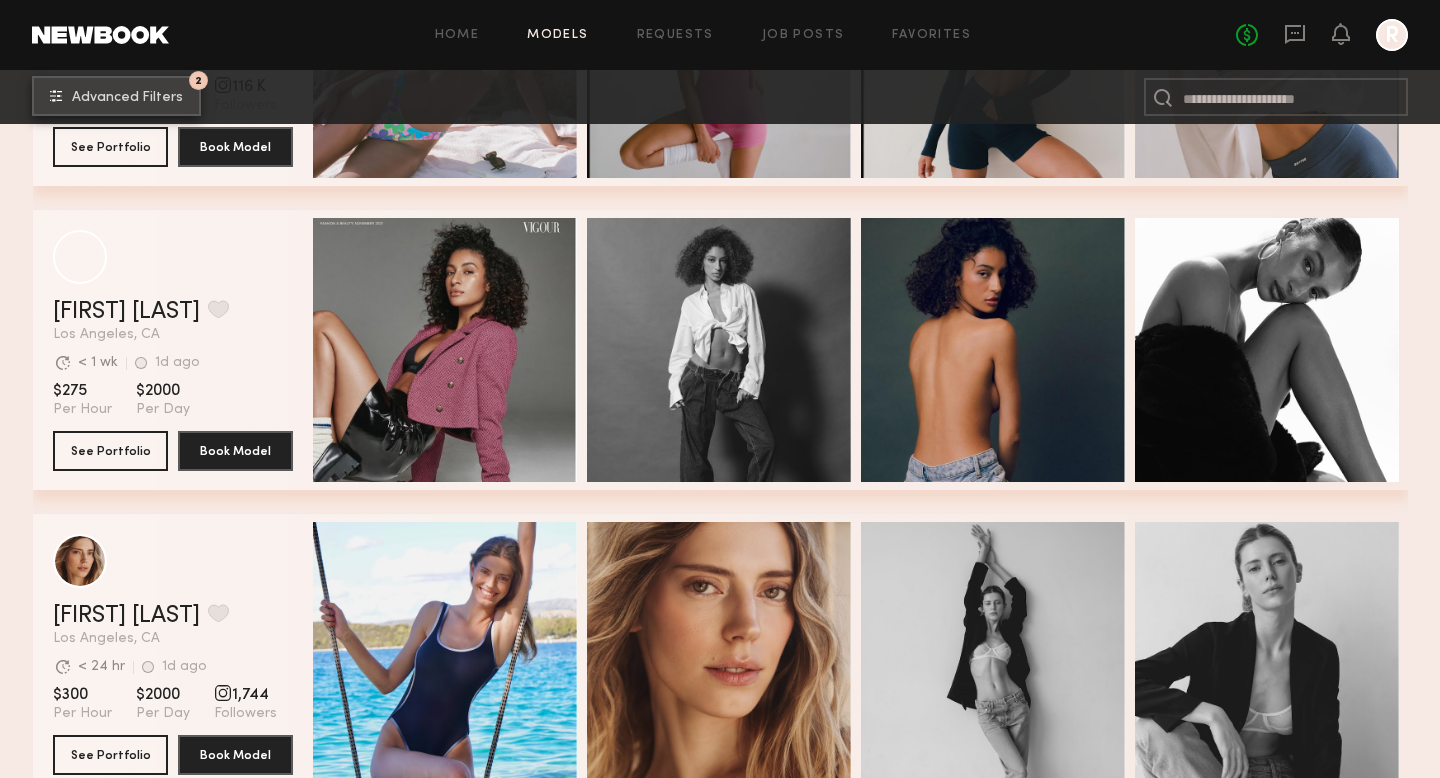 scroll, scrollTop: 0, scrollLeft: 0, axis: both 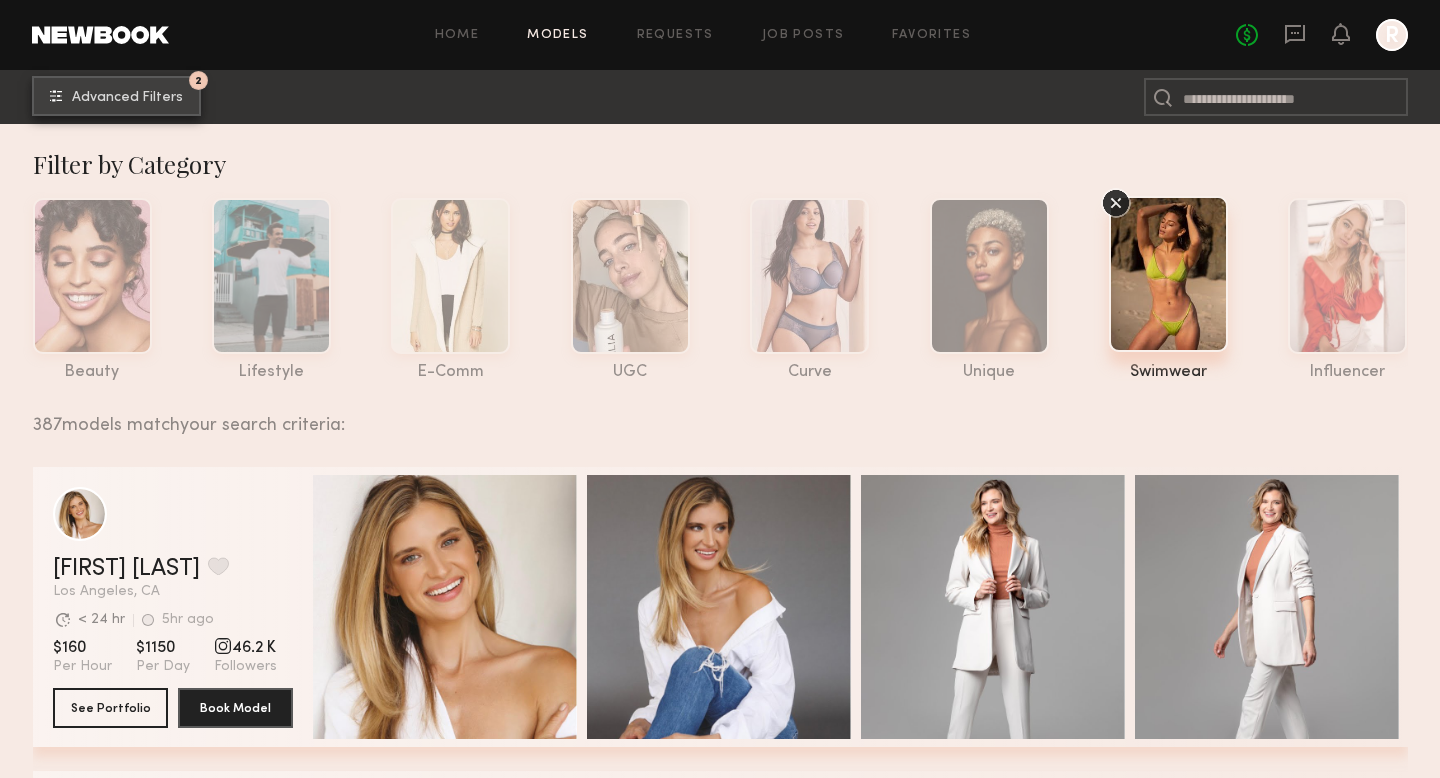 click on "Advanced Filters" 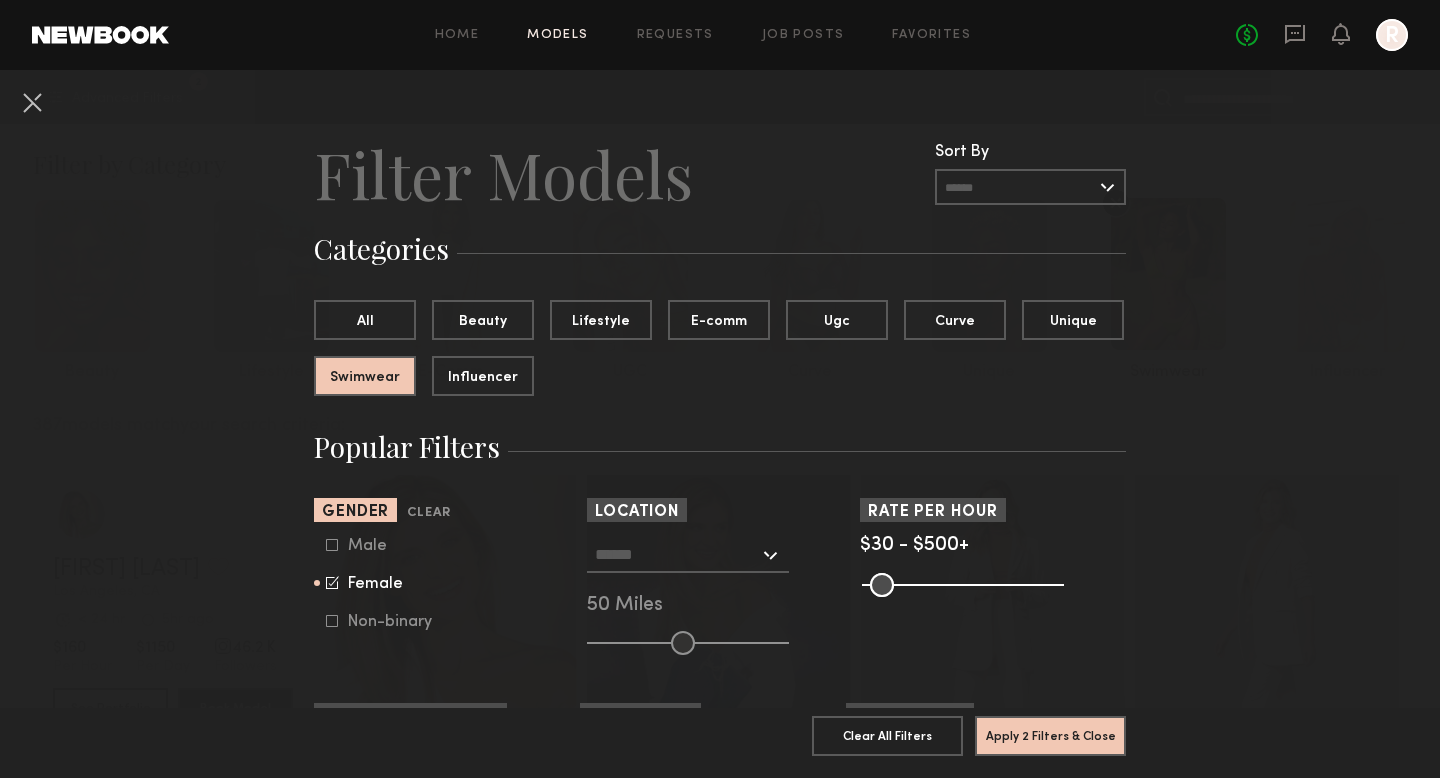 click on "Clear All
Filter Models Filter Models  Sort By   Clear   Rate   LOW TO HIGH   HIGH TO LOW   Experience   LOW TO HIGH   HIGH TO LOW  Categories  All   Beauty   Lifestyle   E-comm   Ugc   Curve   Unique   Swimwear   Influencer  Popular Filters Sort By  Rate   LOW TO HIGH   HIGH TO LOW   Experience   LOW TO HIGH   HIGH TO LOW  Gender  Clear   Male   Female   Non-binary  Location  Los Angeles, CA   New York City, NY   Brooklyn, NY   Chicago, IL   50 Miles  Rate per Hour  $30 - $500+  Pro Tip:  Rates are often negotiable. We recommend increasing search max by $50.  Avg. Response Time  < 1 hour   < 24 hours   < 3 days   < 1 week  Last Online  < 1 hour   < 1 day   < 1 week   < 1 month  Model Level  Experienced  Talent we’ve deemed to have ample paid, professional modeling experience  New Faces  Talent we’ve deemed to be in the early stages of their professional careers Measurements Height  4’0” - 7’0”  Waist  22” - 44”  Dress  0 - 24  Hips  20” - 60”  Shoes  4 - 12  Bust Min **  24   25   26  *" 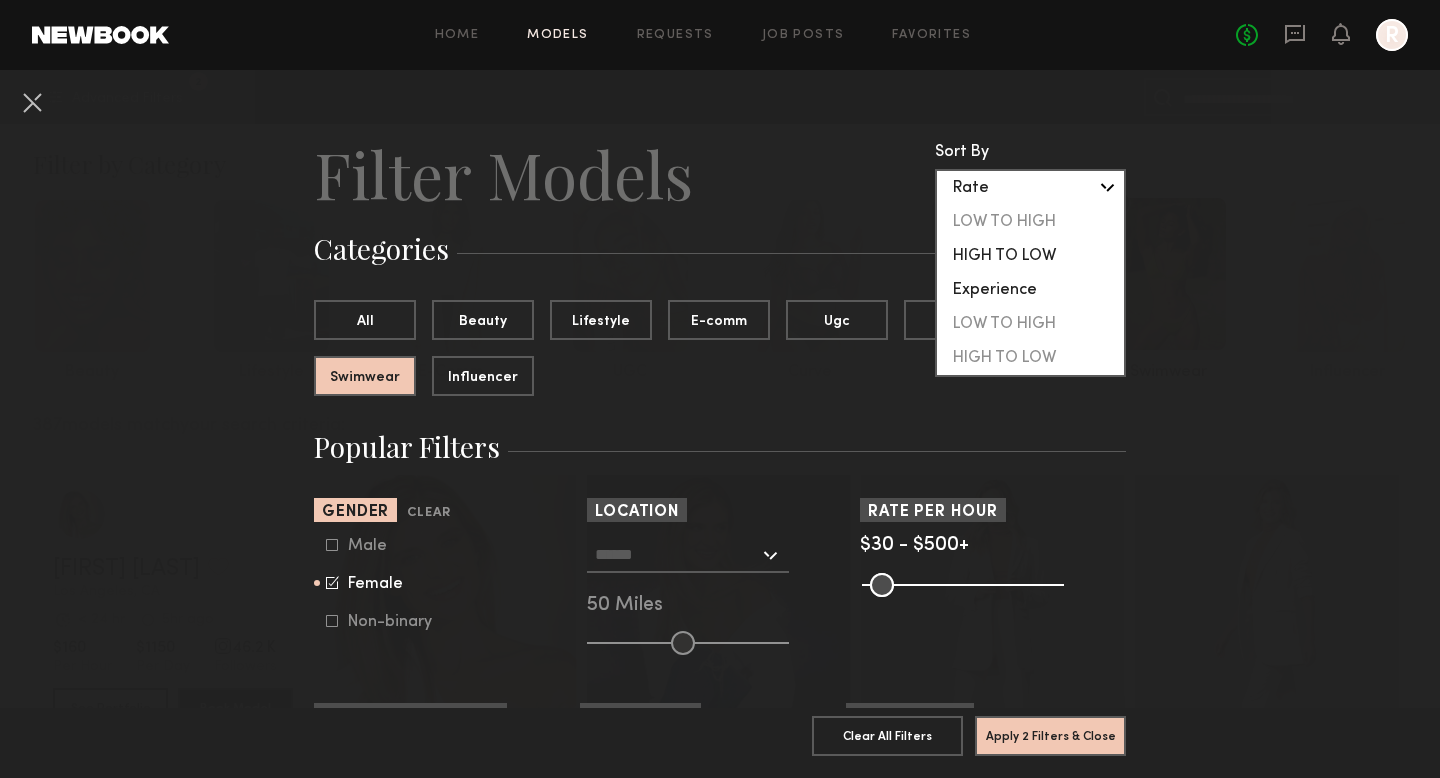 click on "HIGH TO LOW" 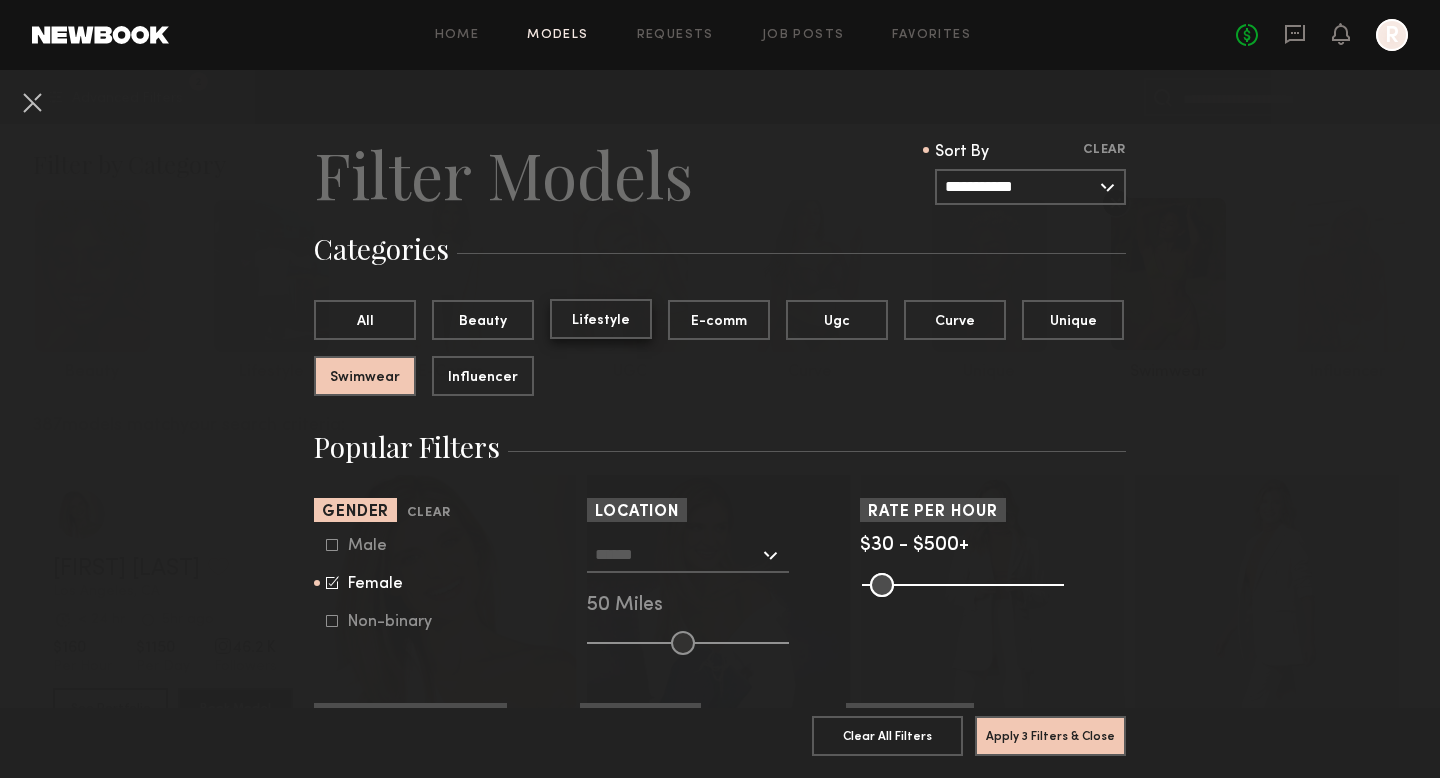 click on "Lifestyle" 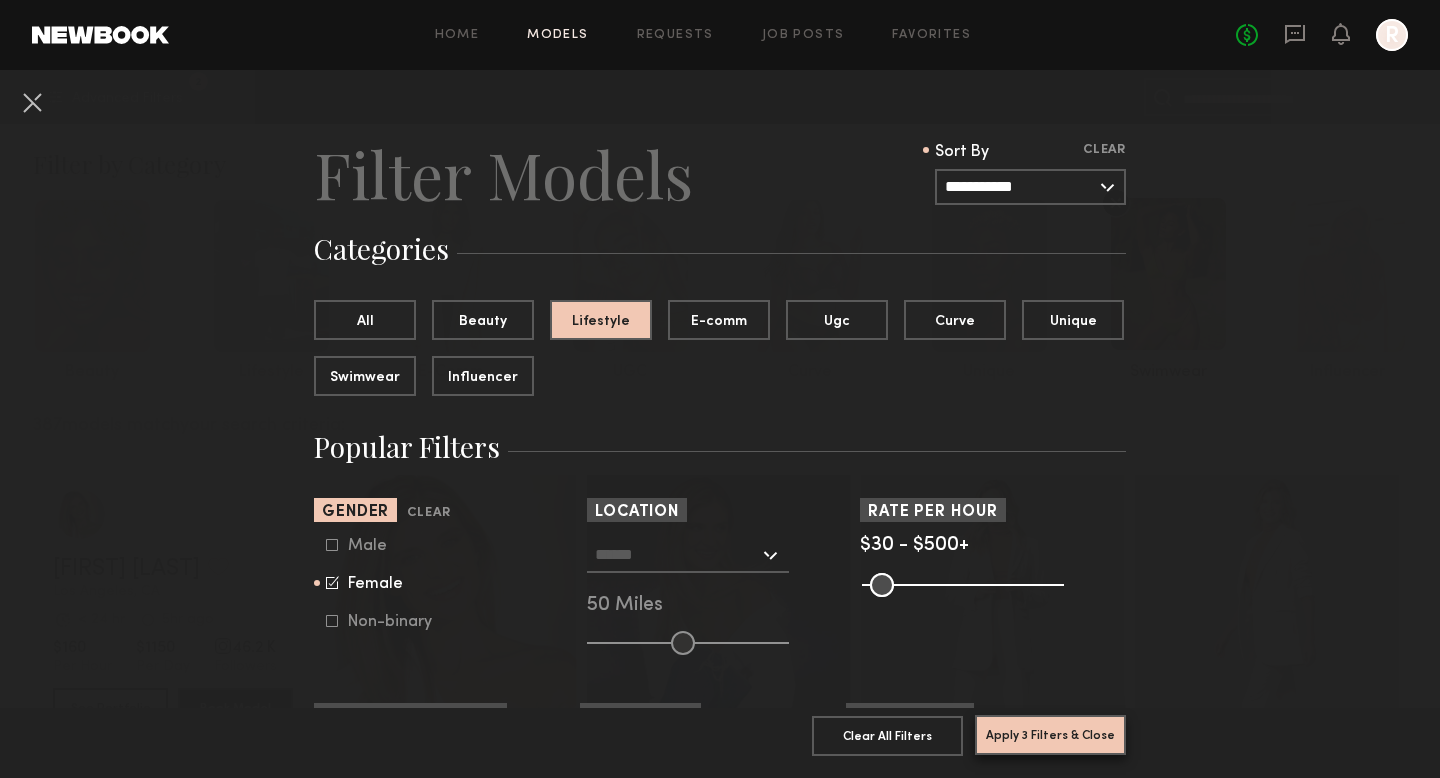 click on "Apply 3 Filters & Close" 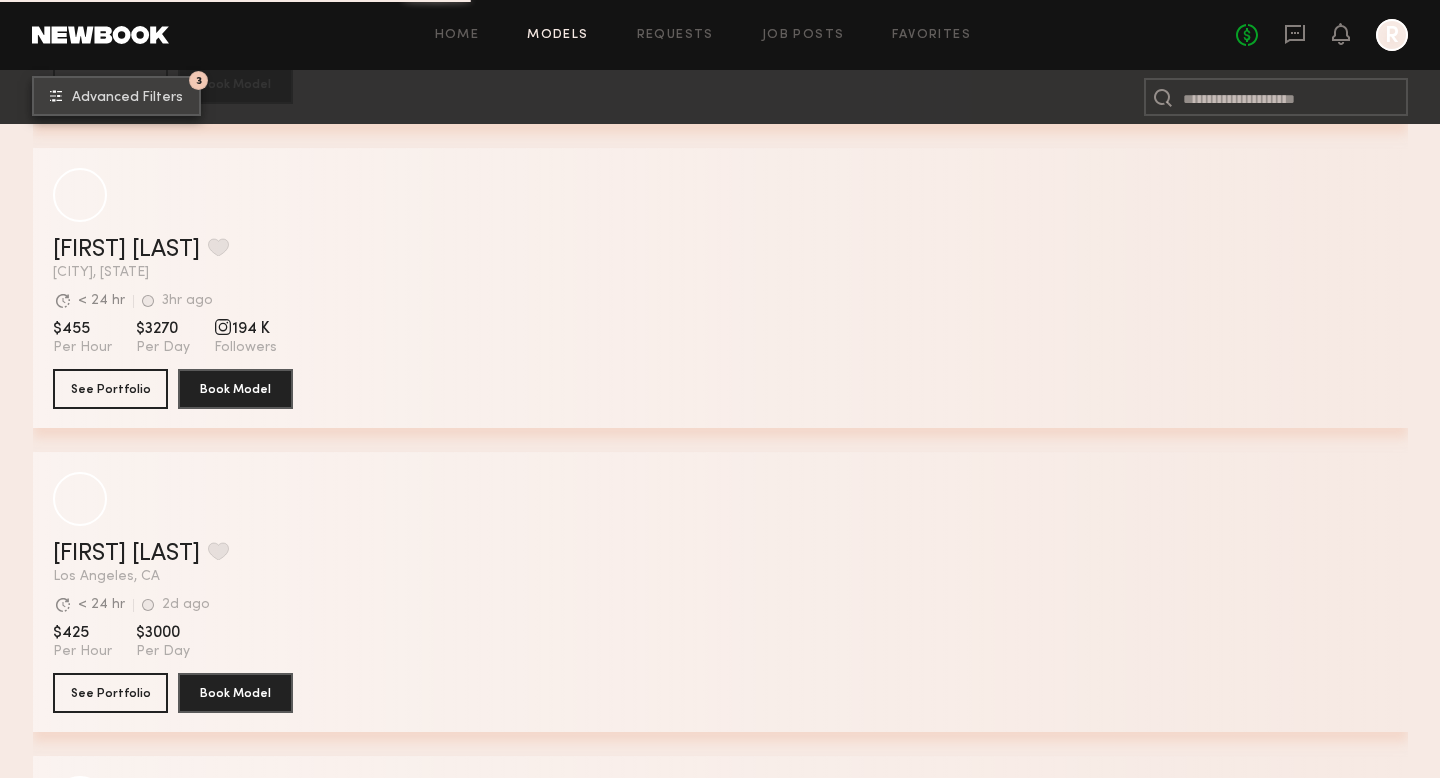 scroll, scrollTop: 3096, scrollLeft: 0, axis: vertical 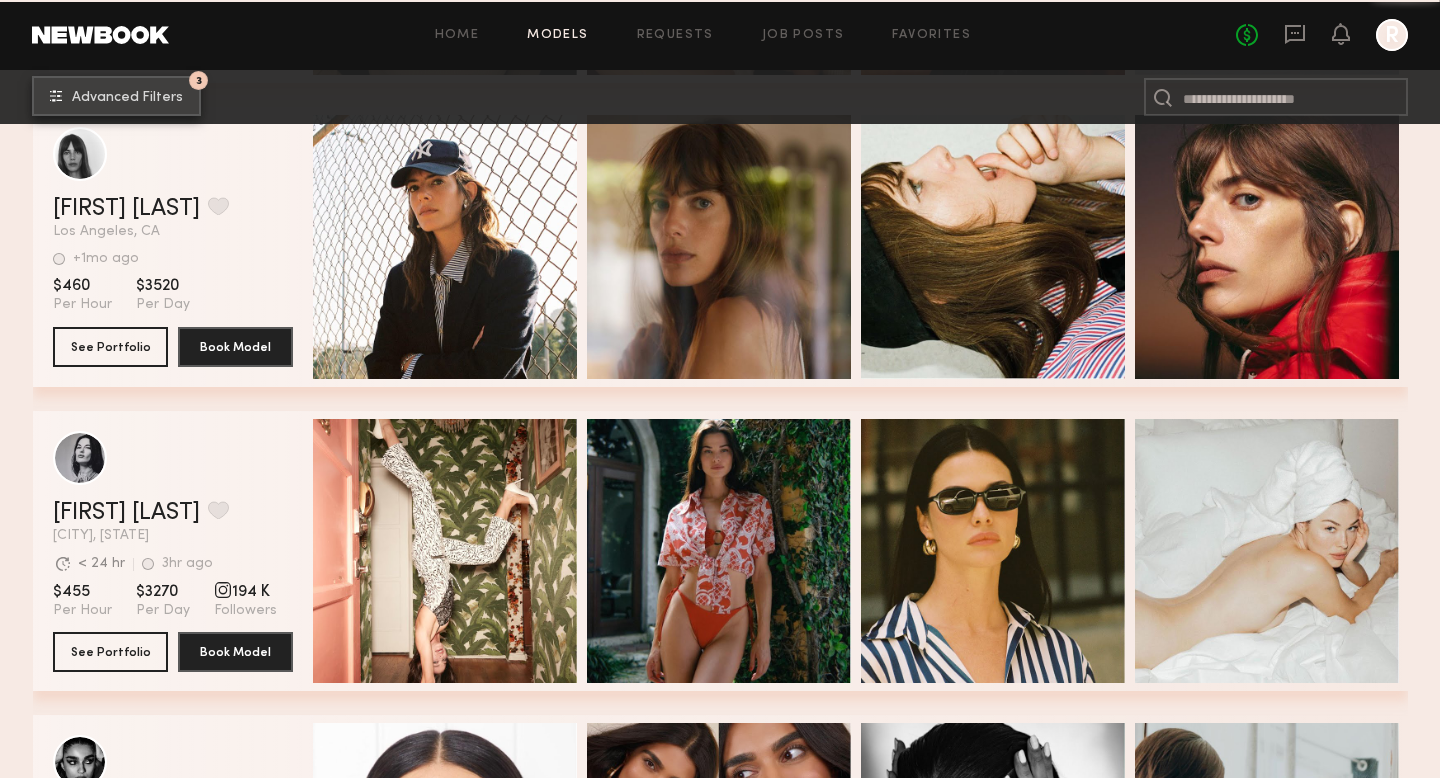 click on "Advanced Filters" 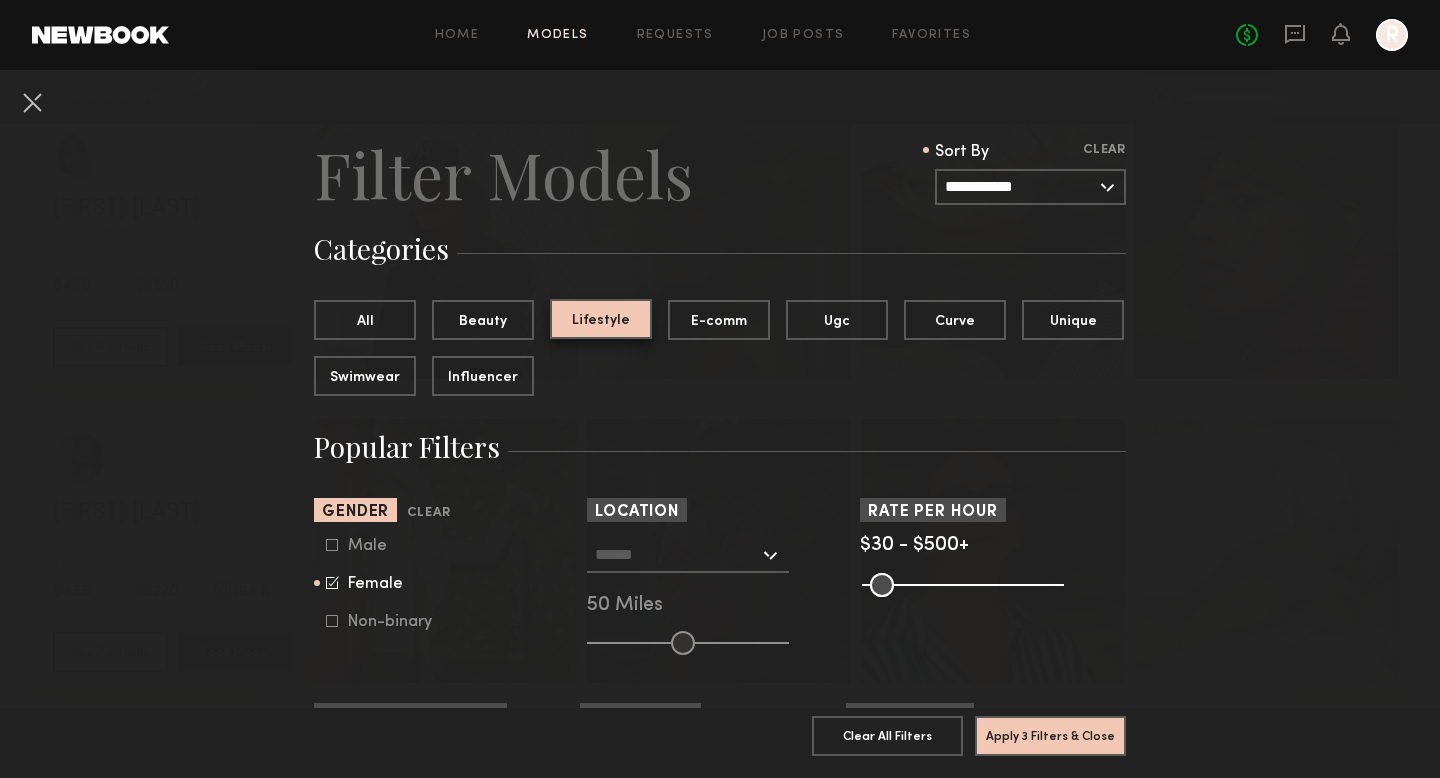 click on "Lifestyle" 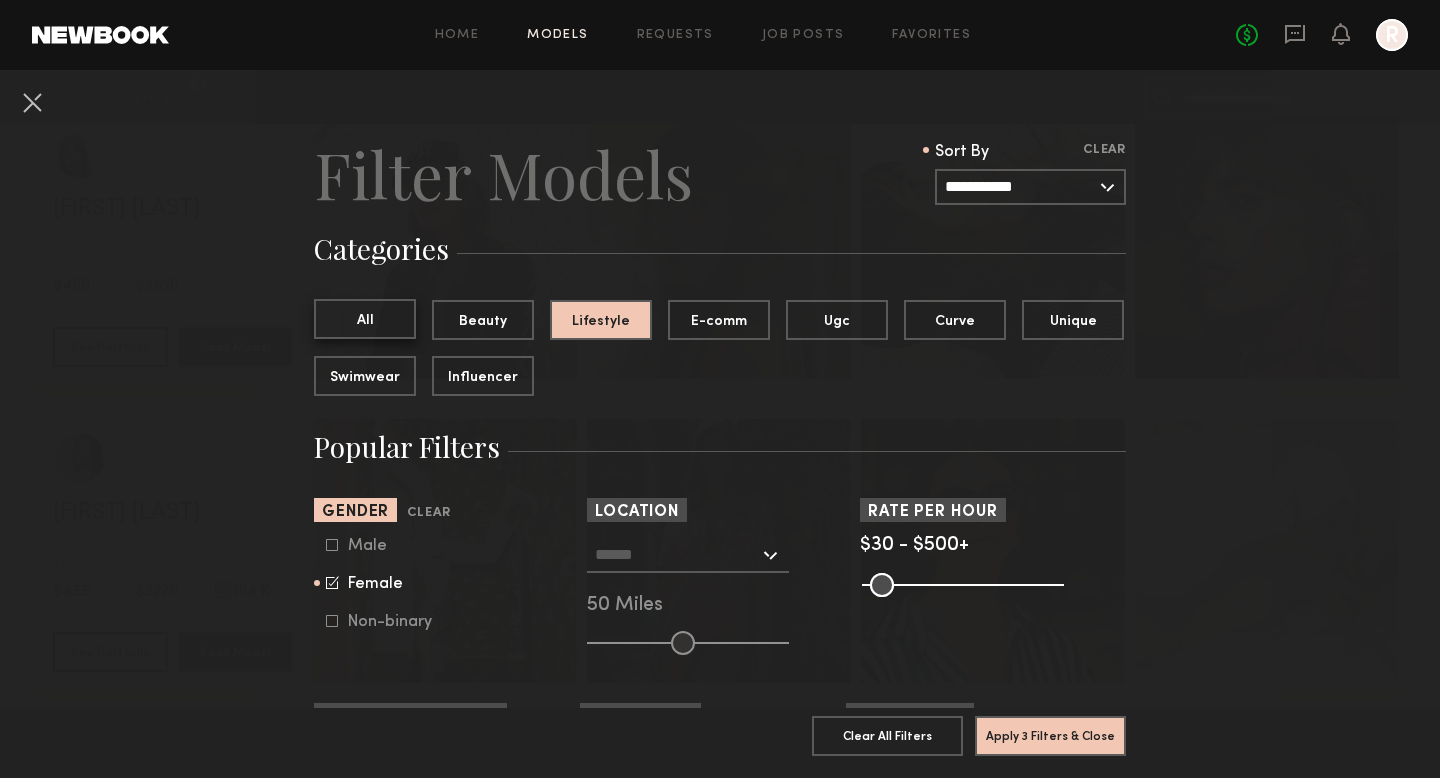 click on "All" 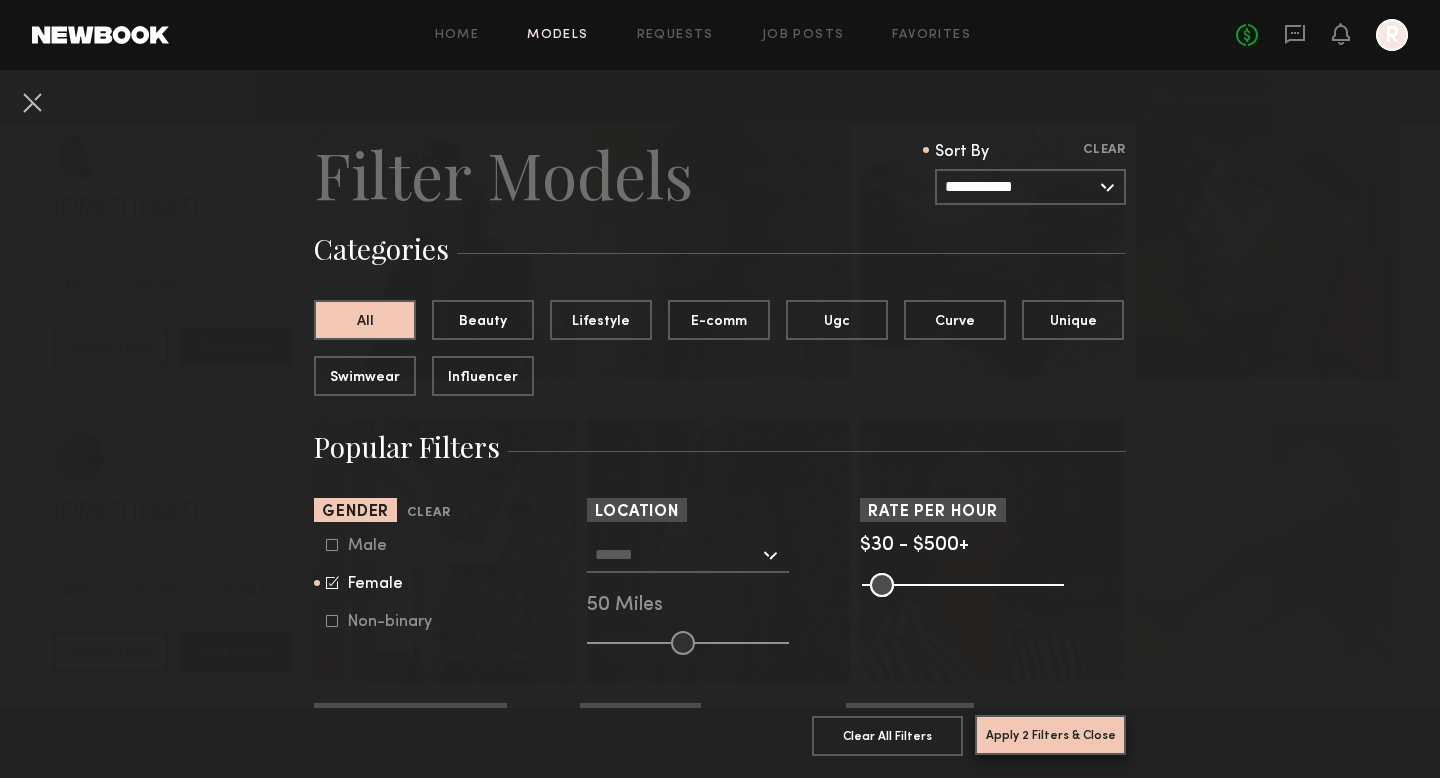 click on "Apply 2 Filters & Close" 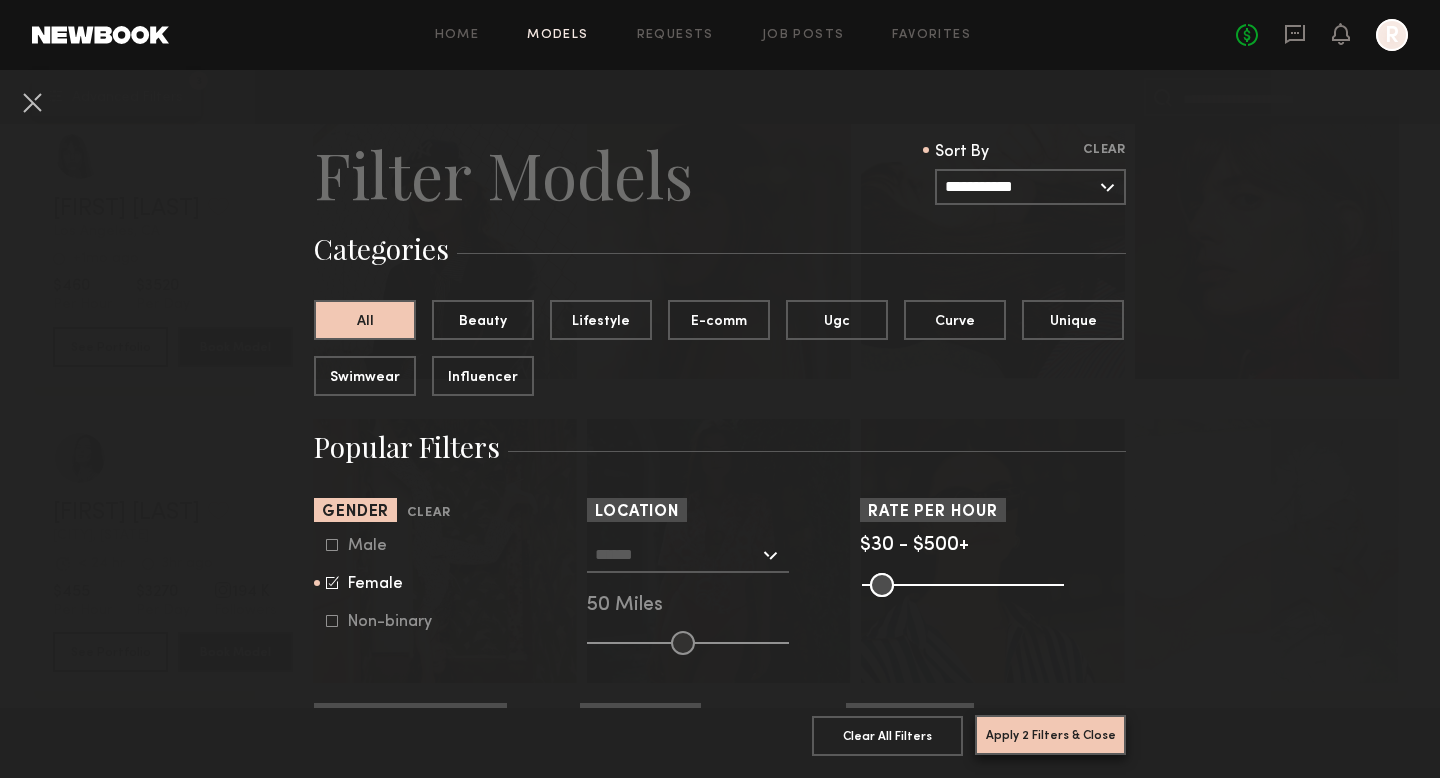 scroll, scrollTop: 0, scrollLeft: 0, axis: both 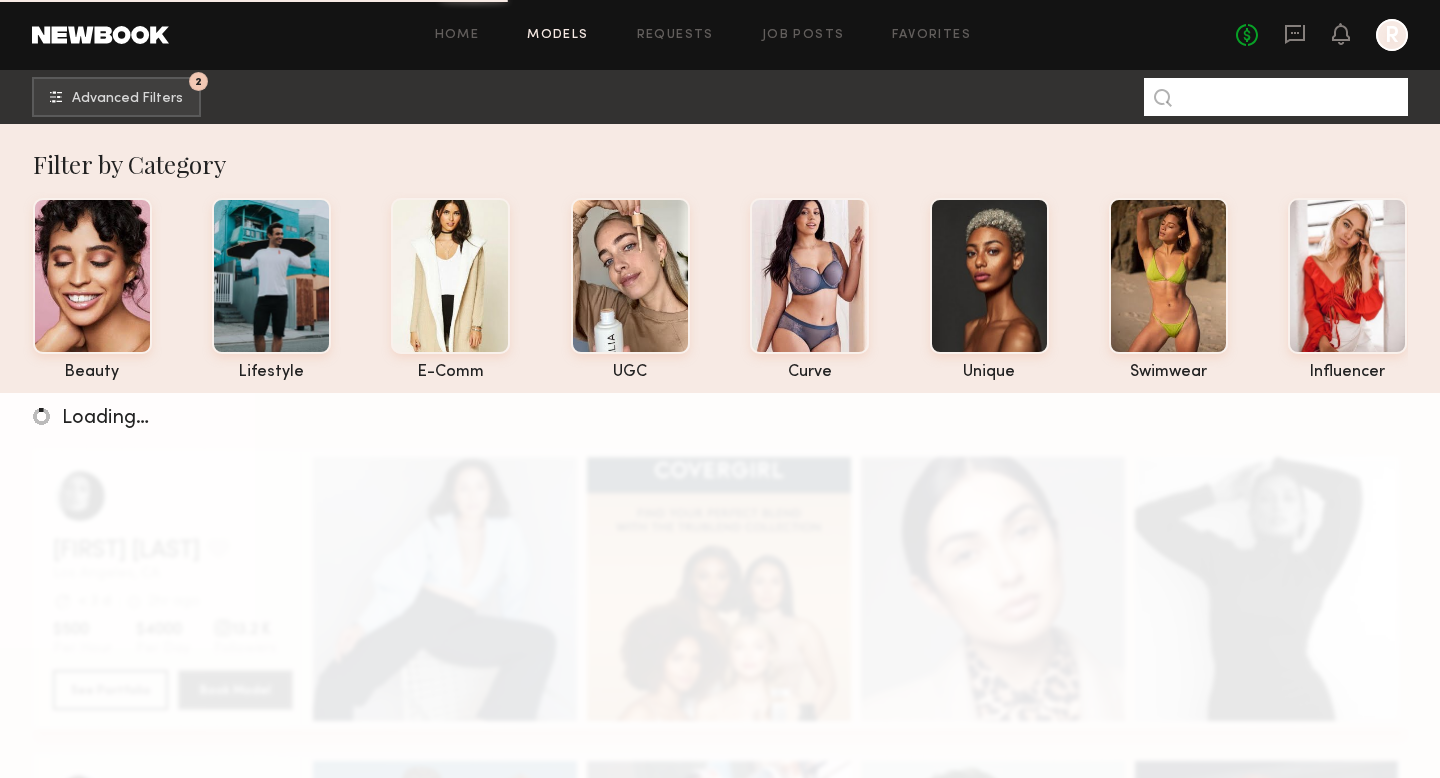 click 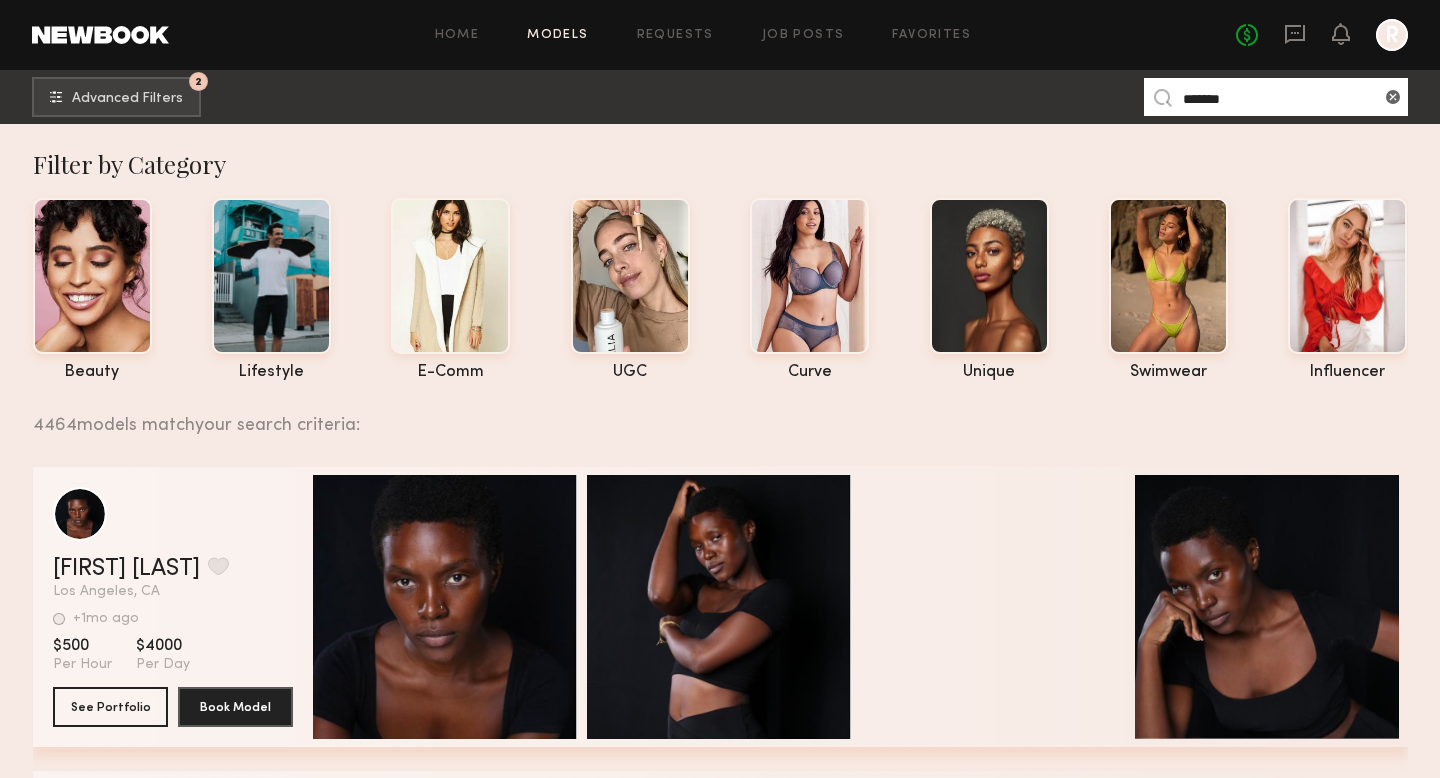 type on "*******" 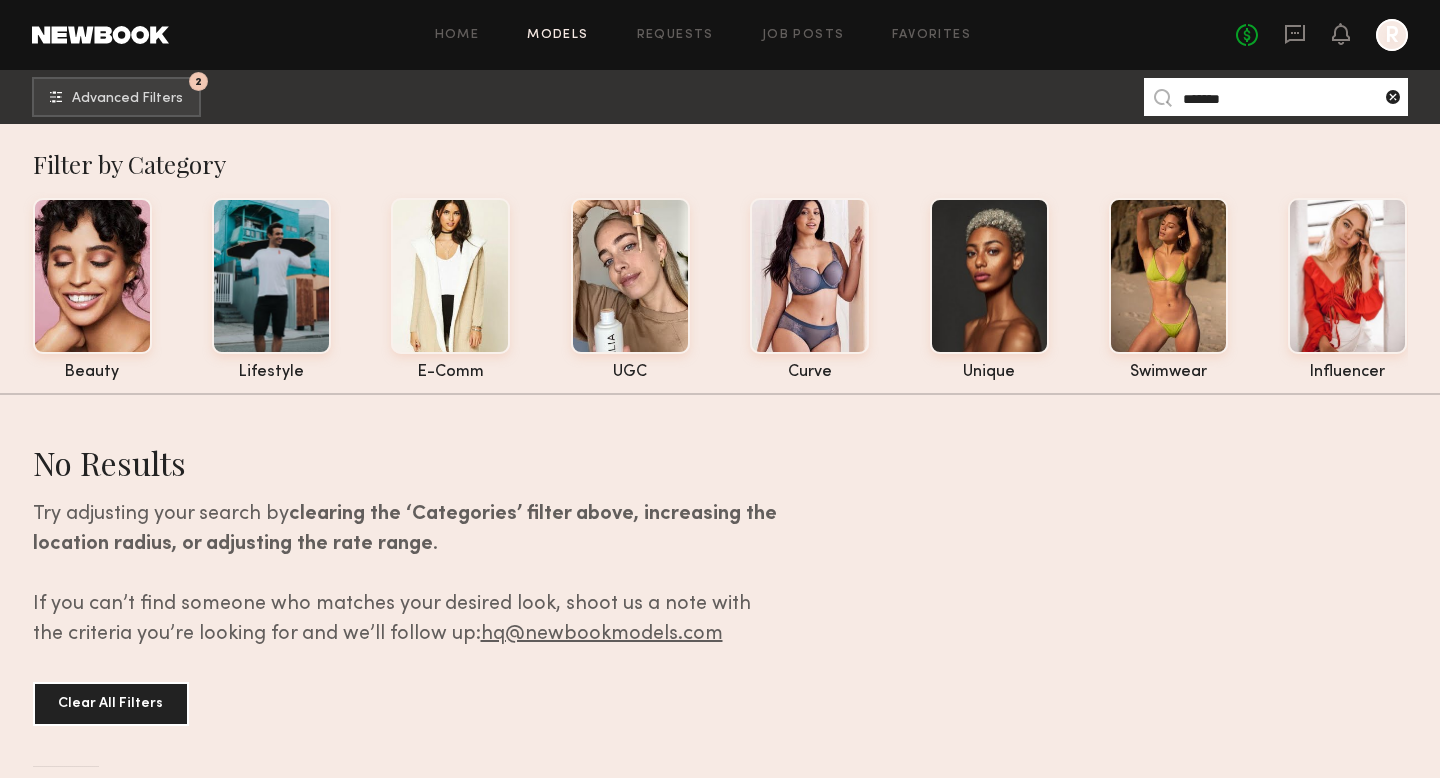 click 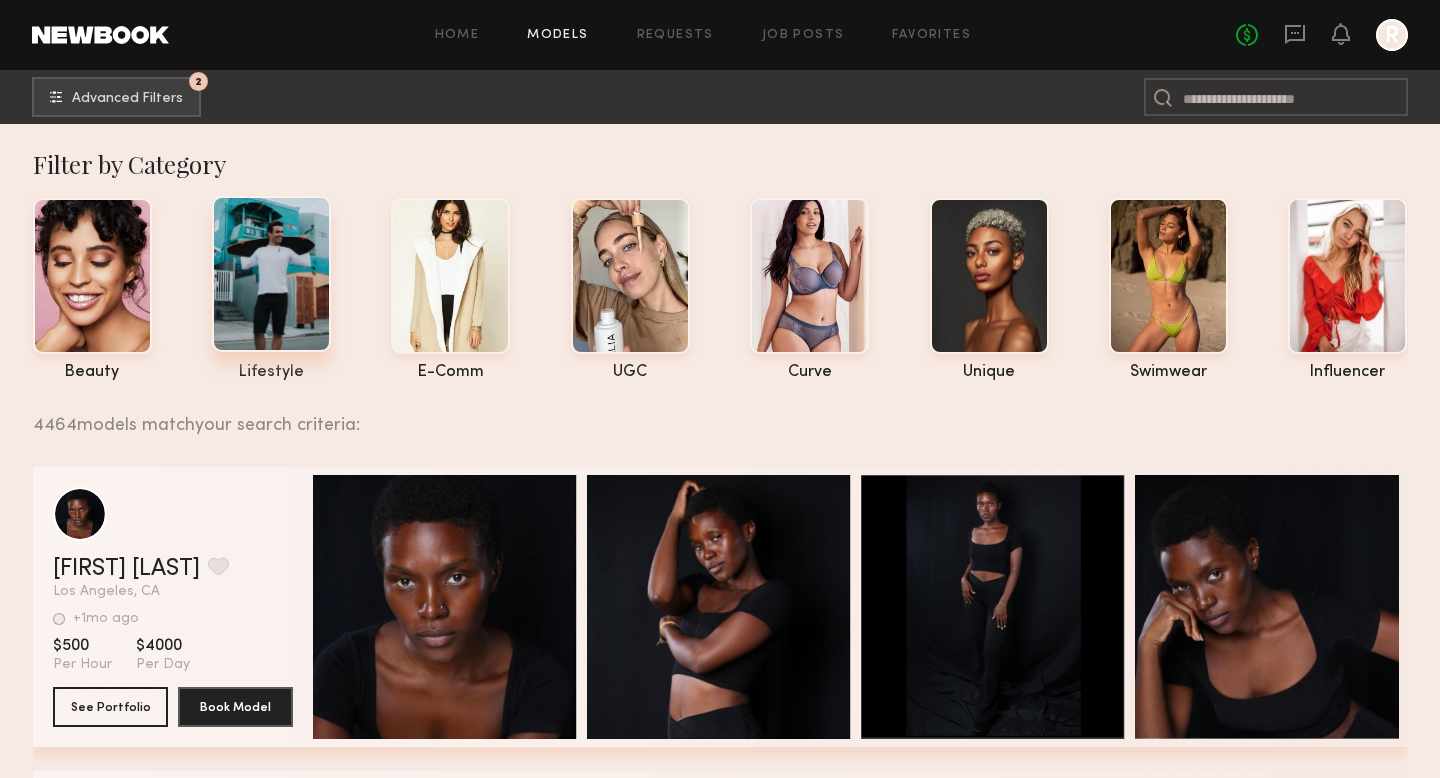 click 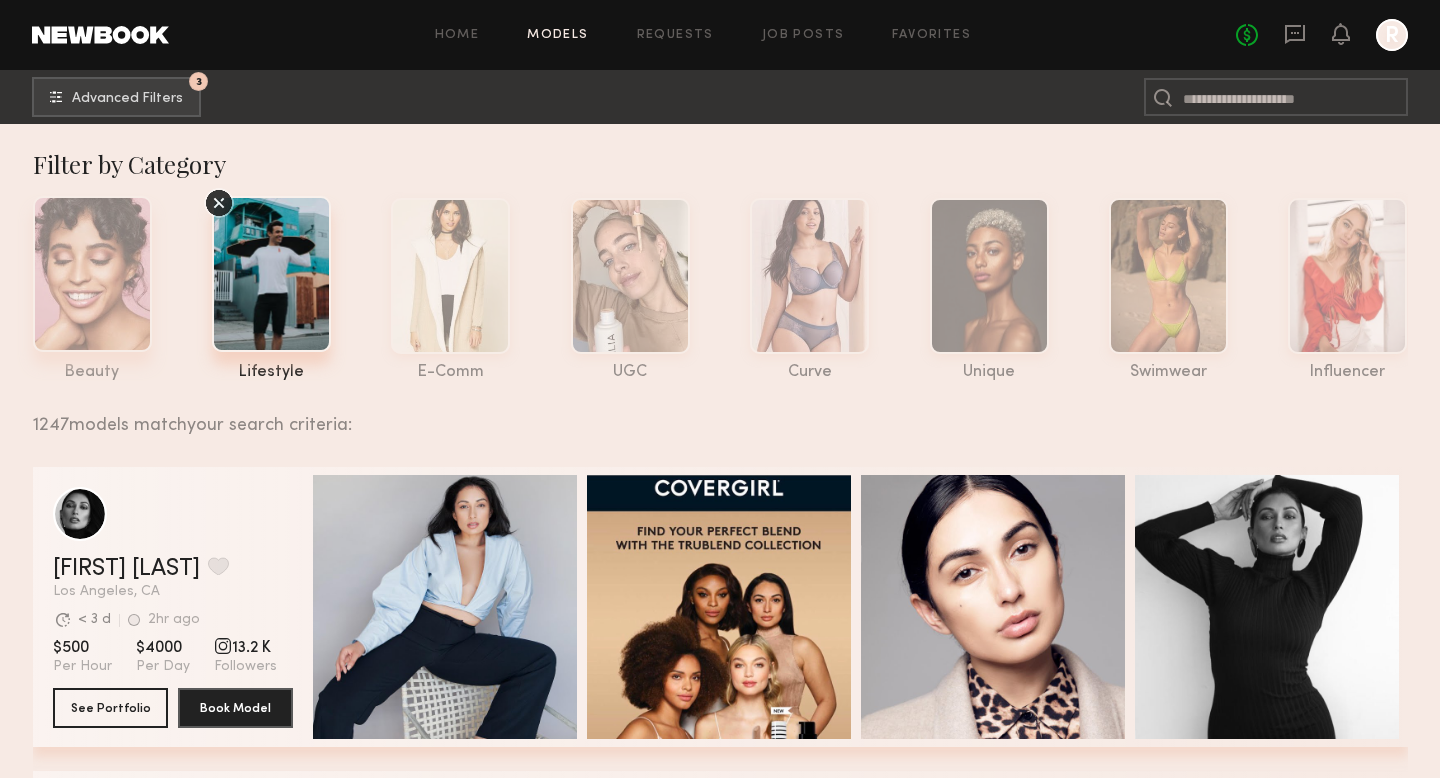 click 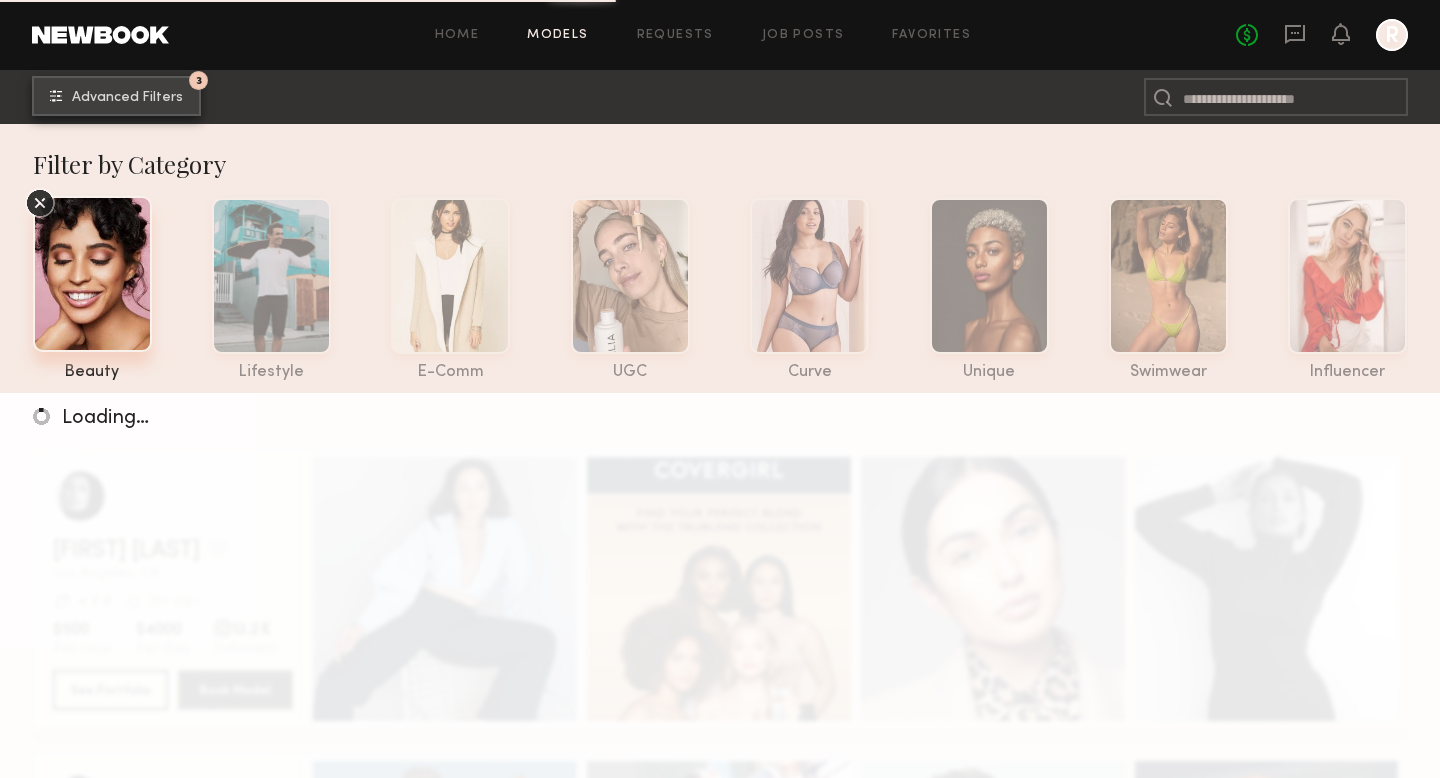 click on "3 Advanced Filters" 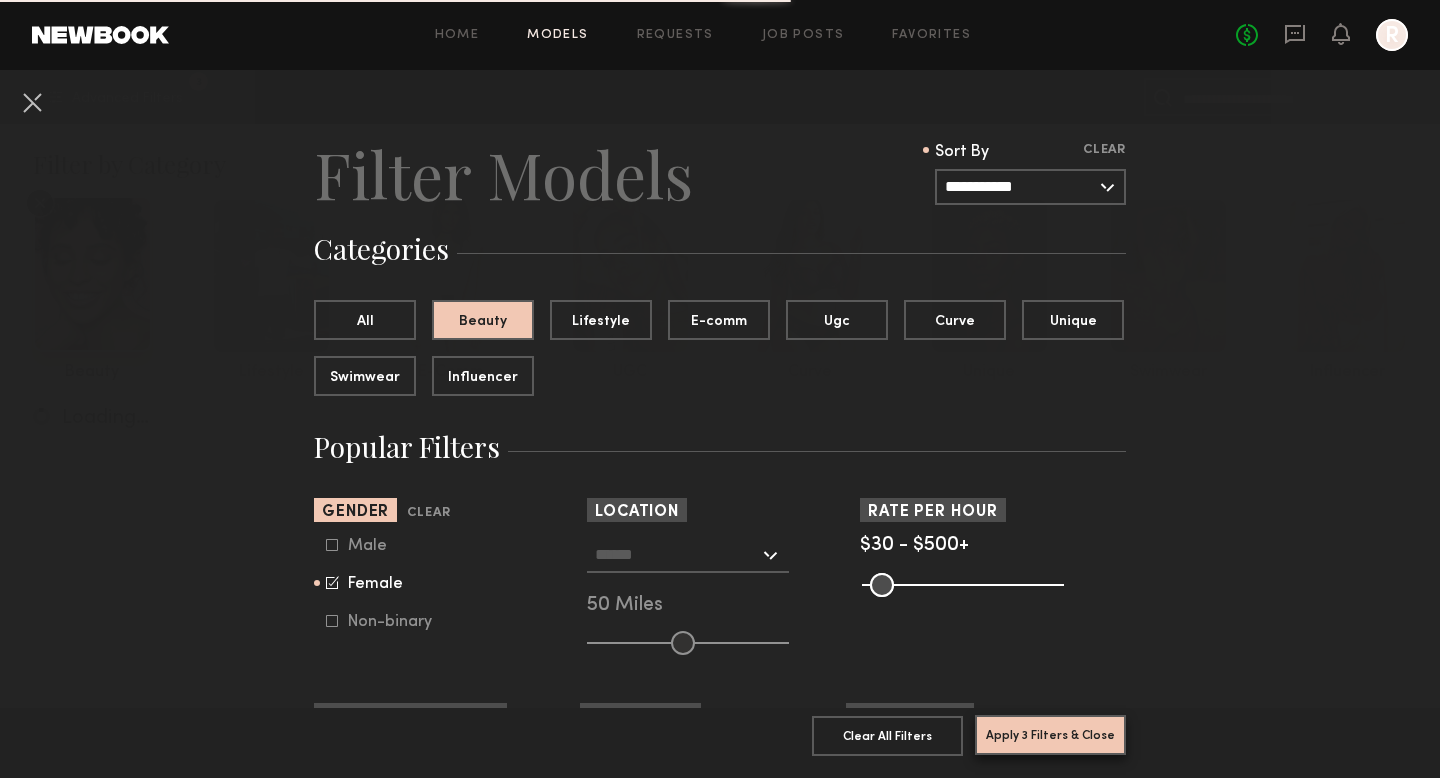 click on "Apply 3 Filters & Close" 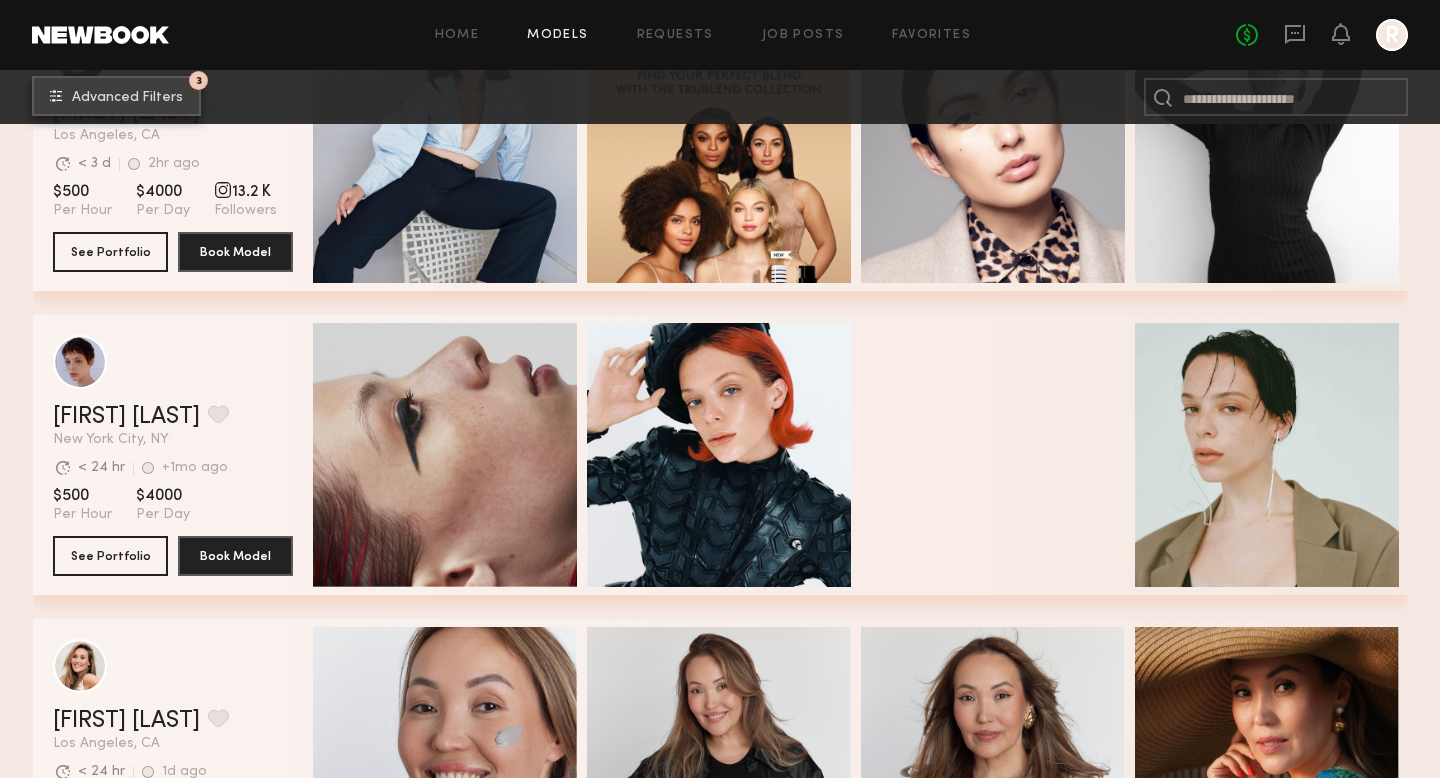 scroll, scrollTop: 432, scrollLeft: 0, axis: vertical 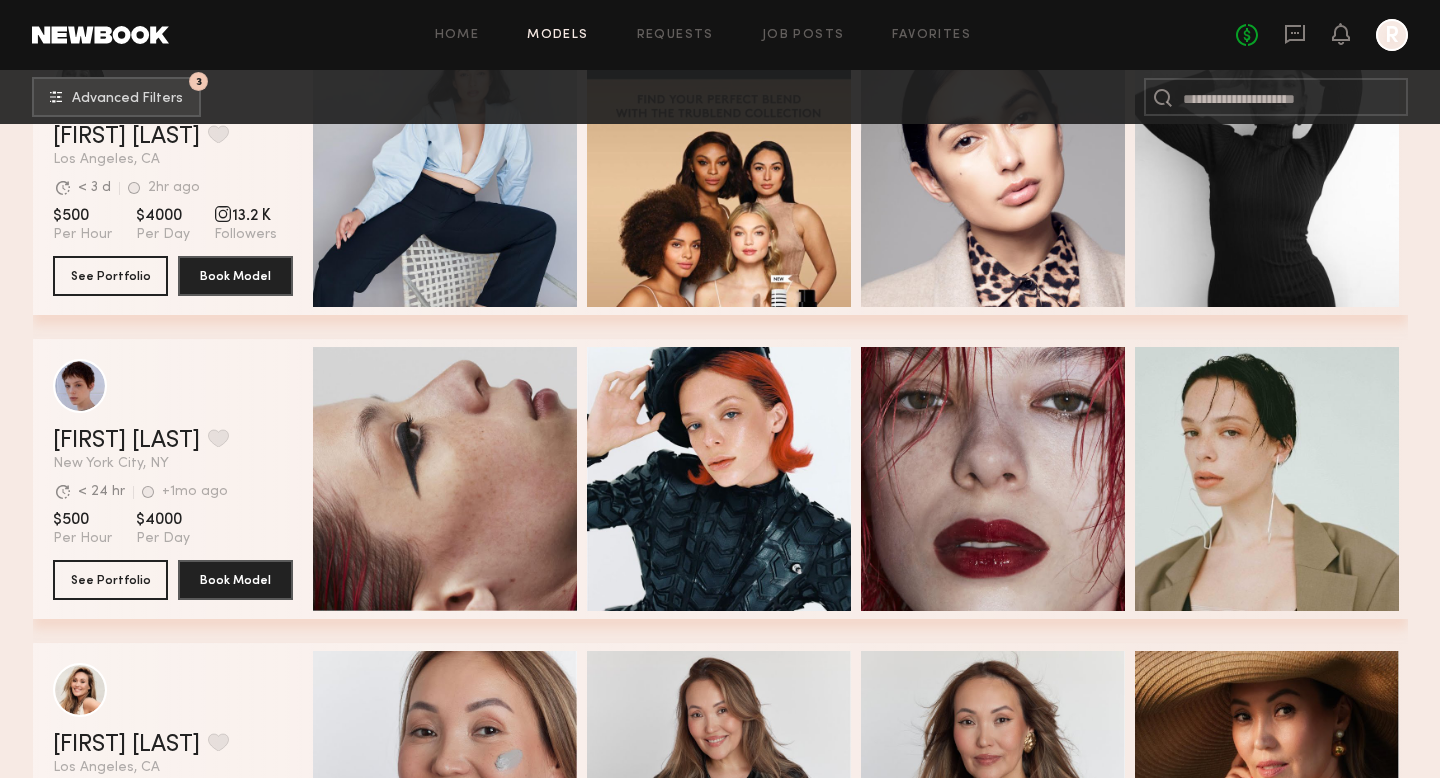 click on "Ella S. Favorite New York City, NY Avg. request  response time < 24 hr +1mo ago Last Online View Portfolio" 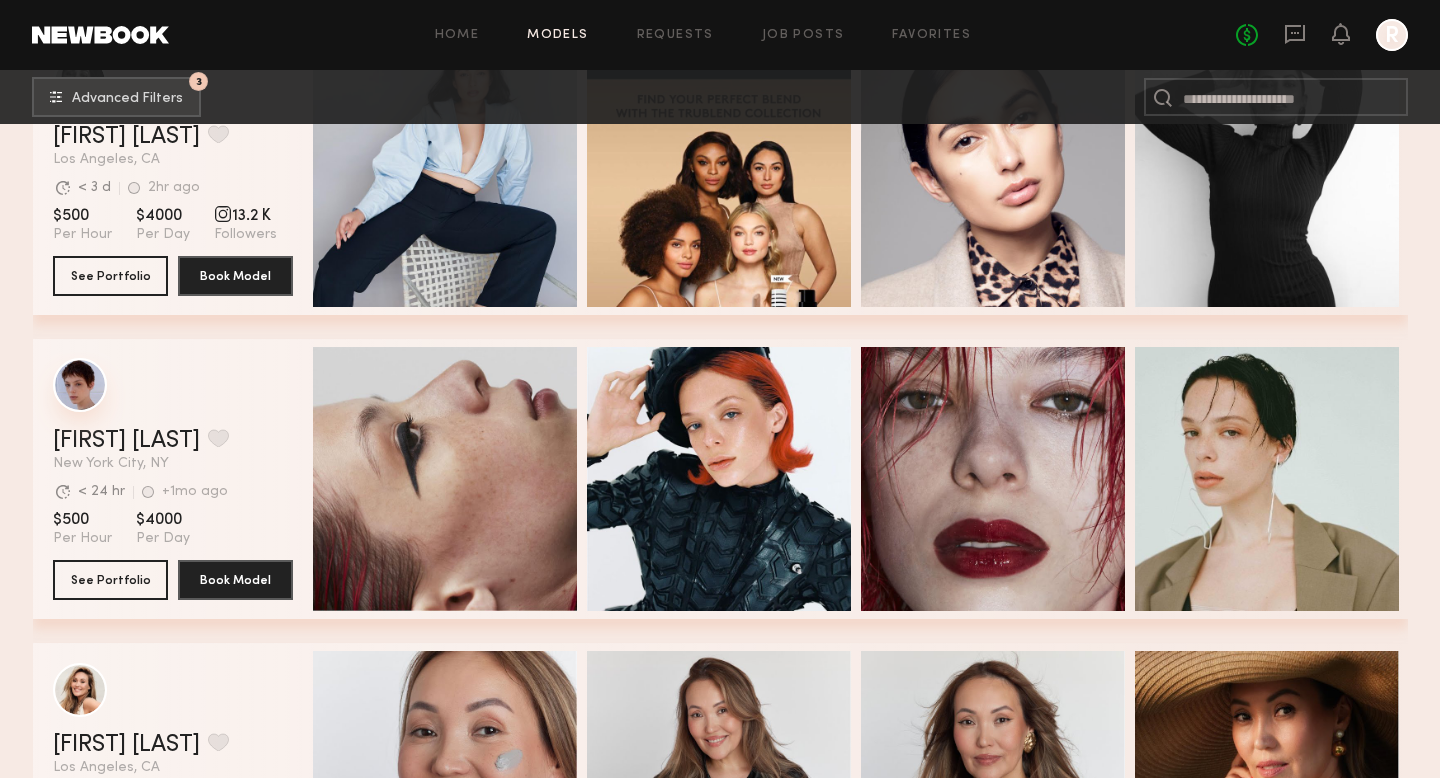 click 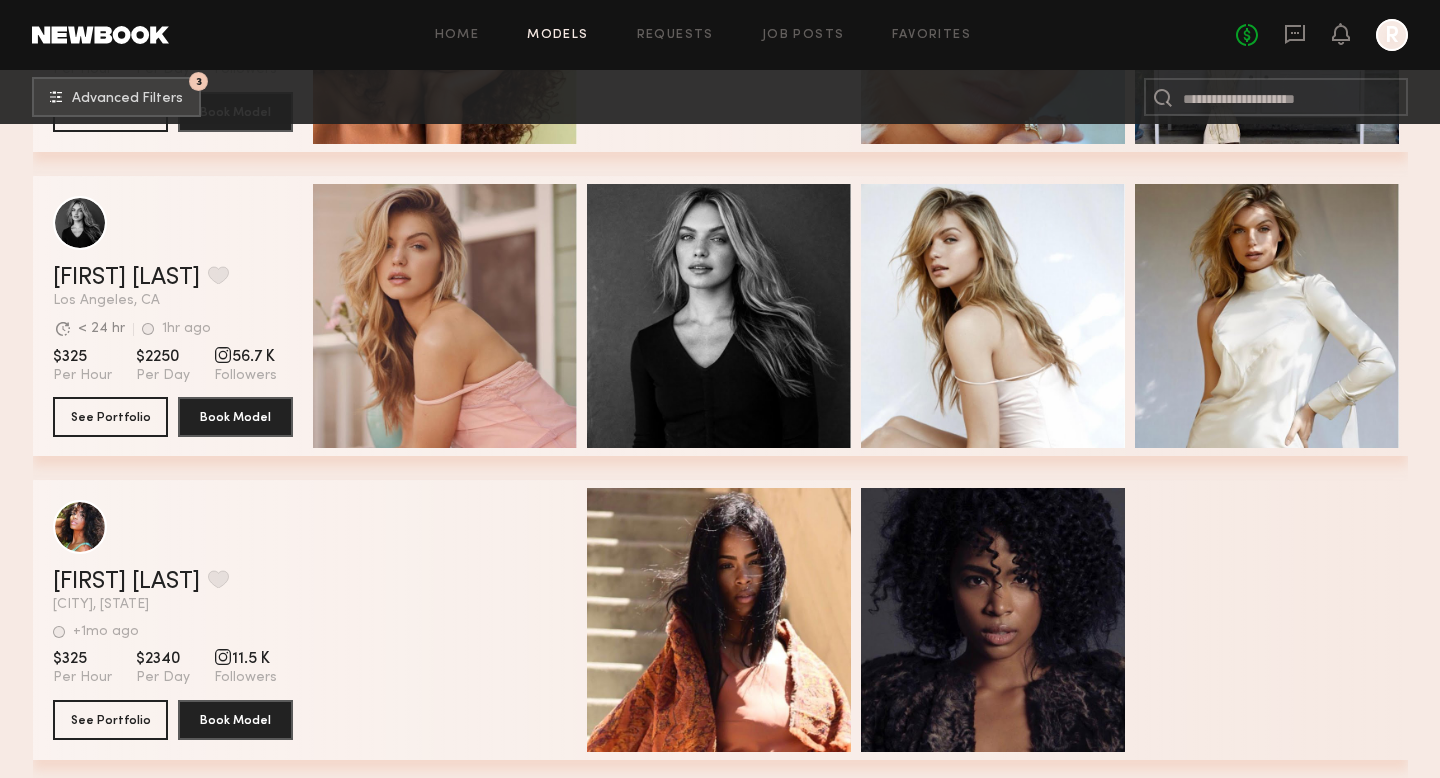 scroll, scrollTop: 14581, scrollLeft: 0, axis: vertical 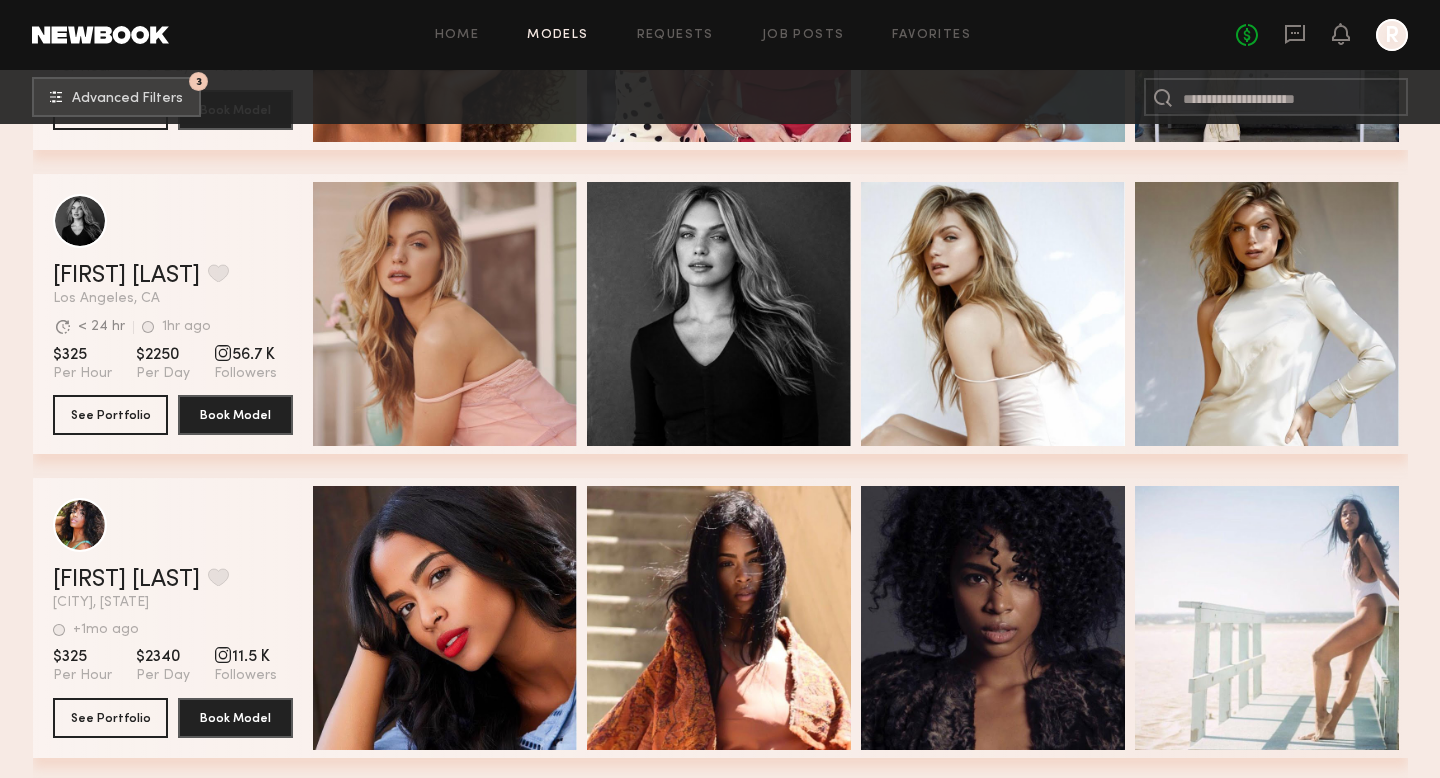click 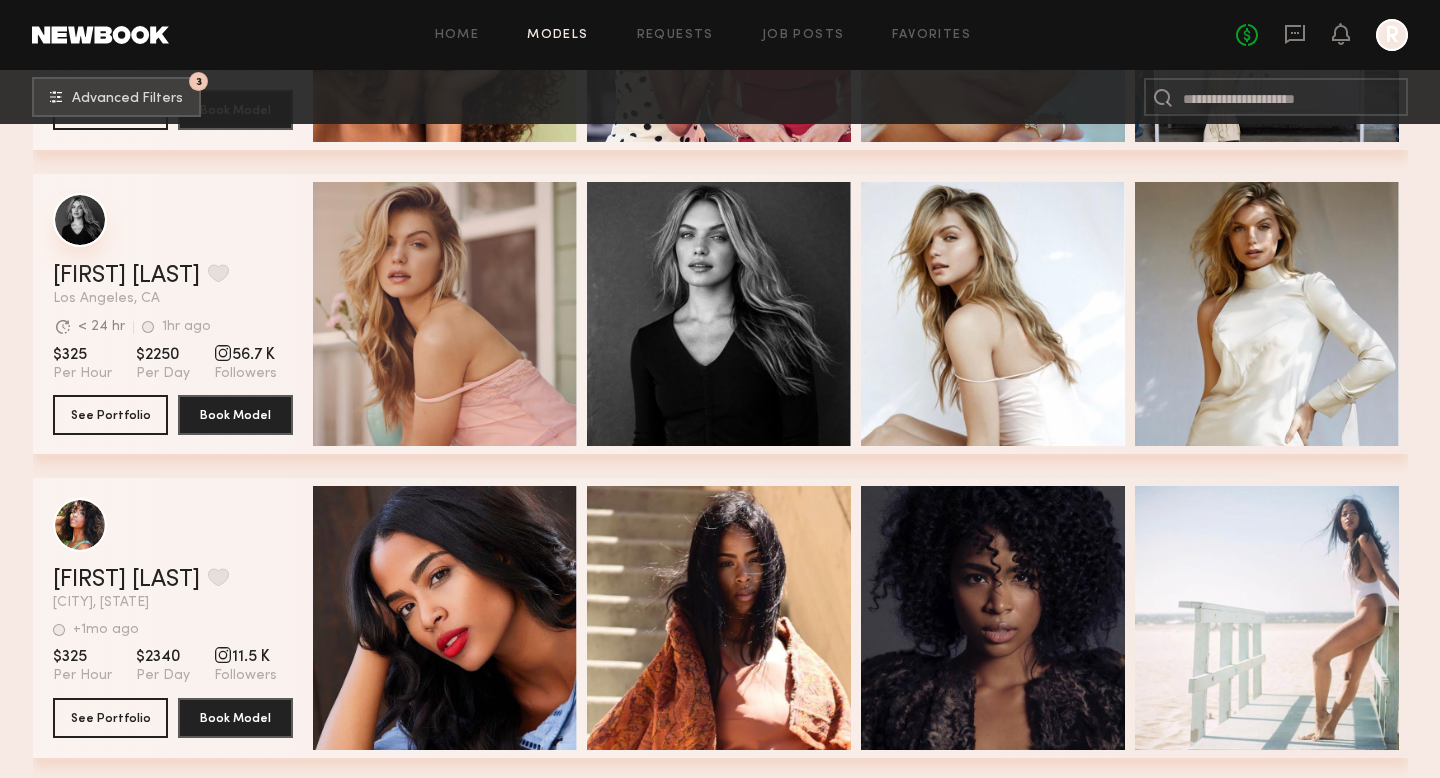 click 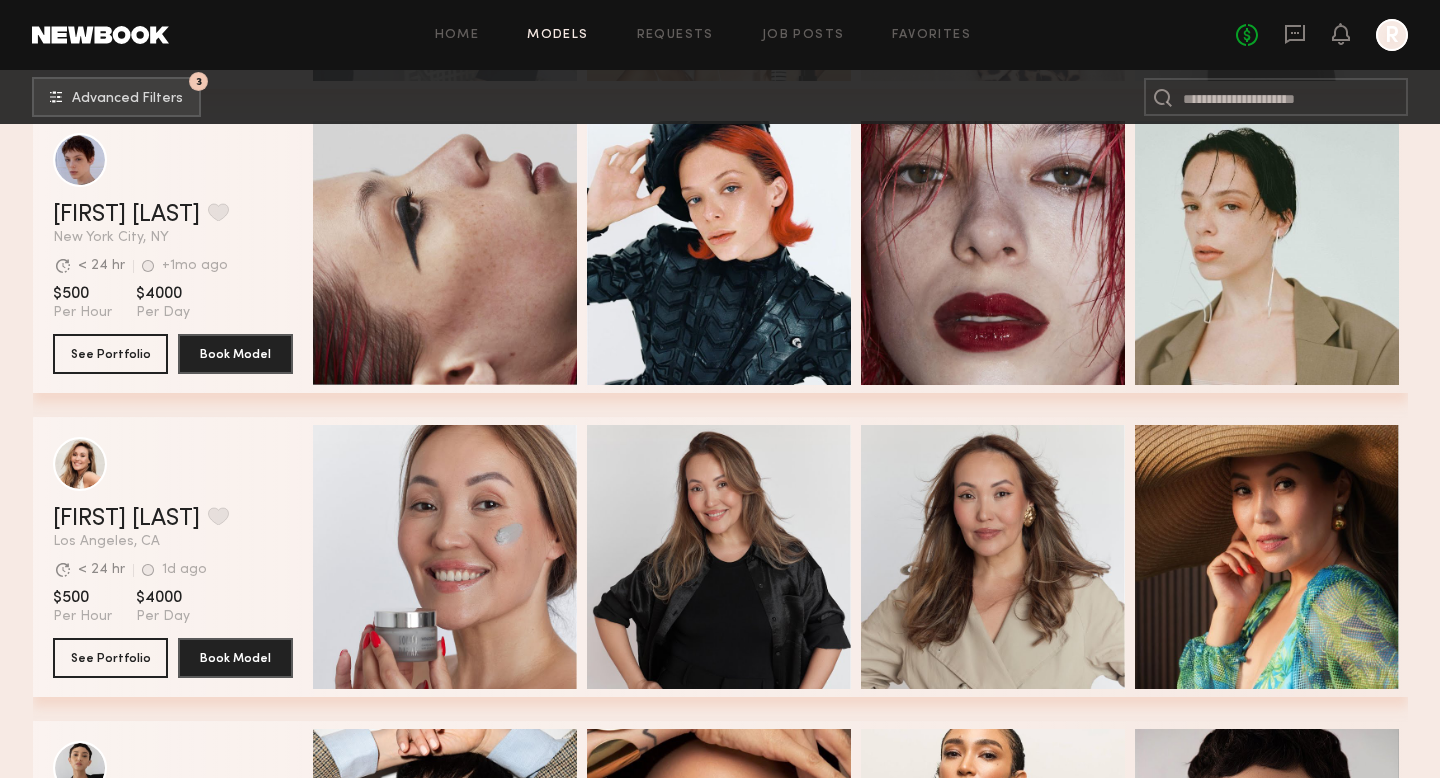 scroll, scrollTop: 0, scrollLeft: 0, axis: both 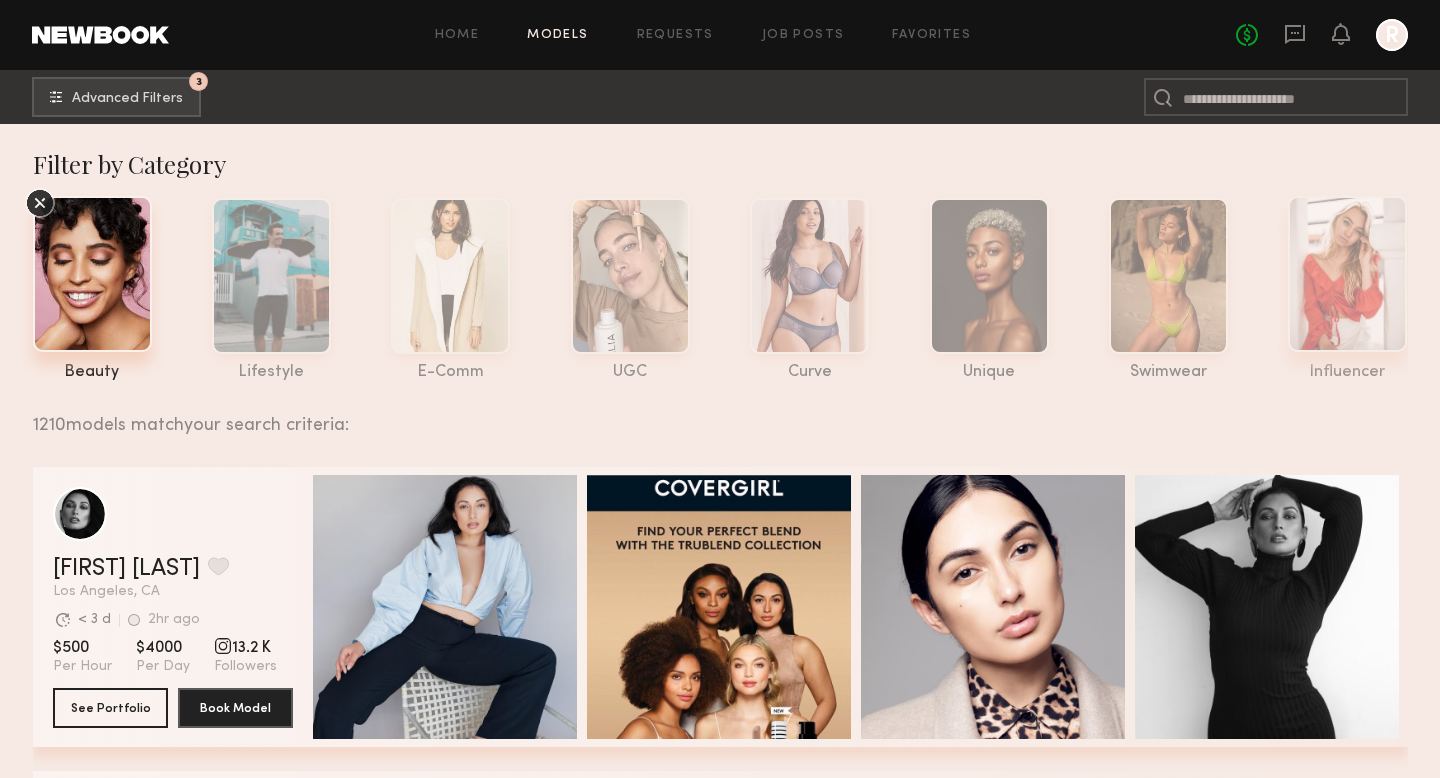 click 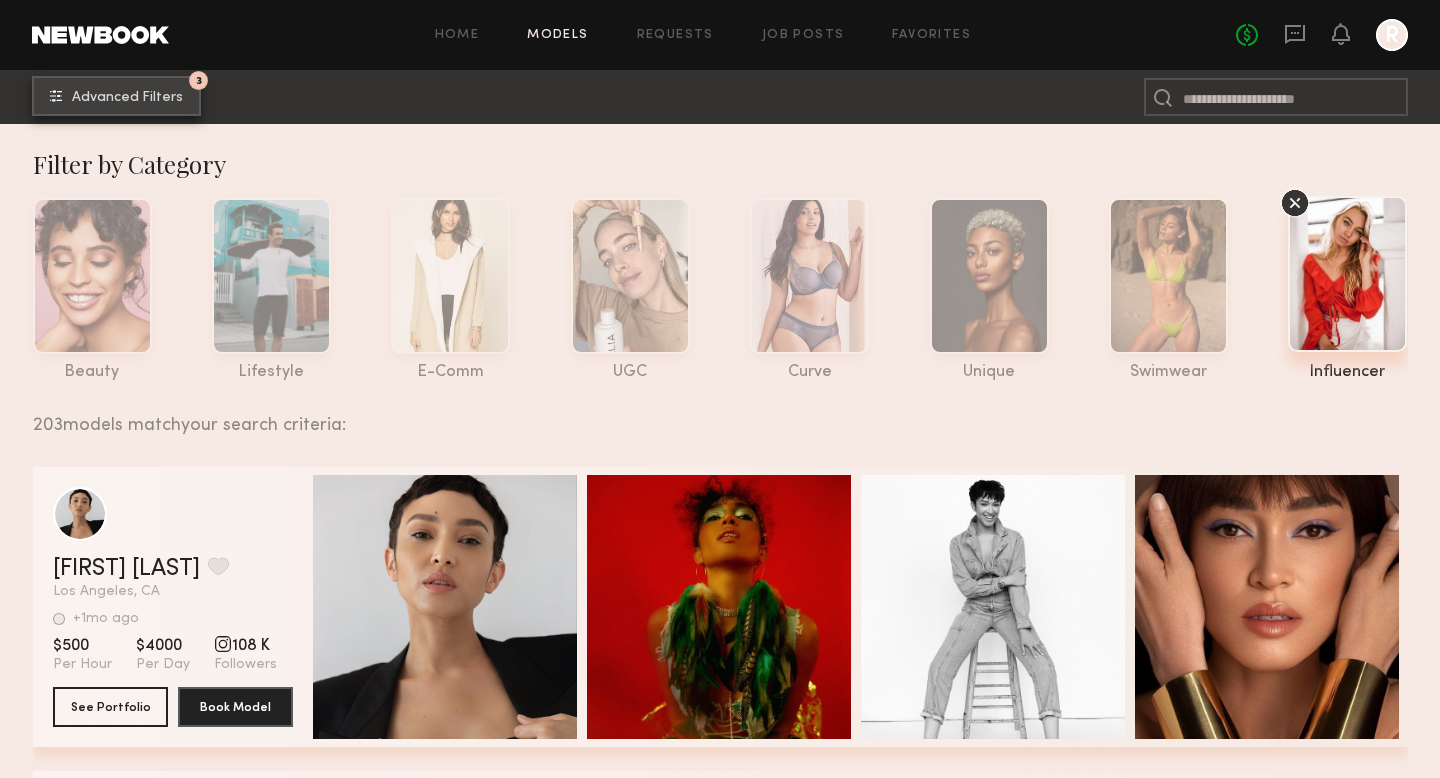 click on "Advanced Filters" 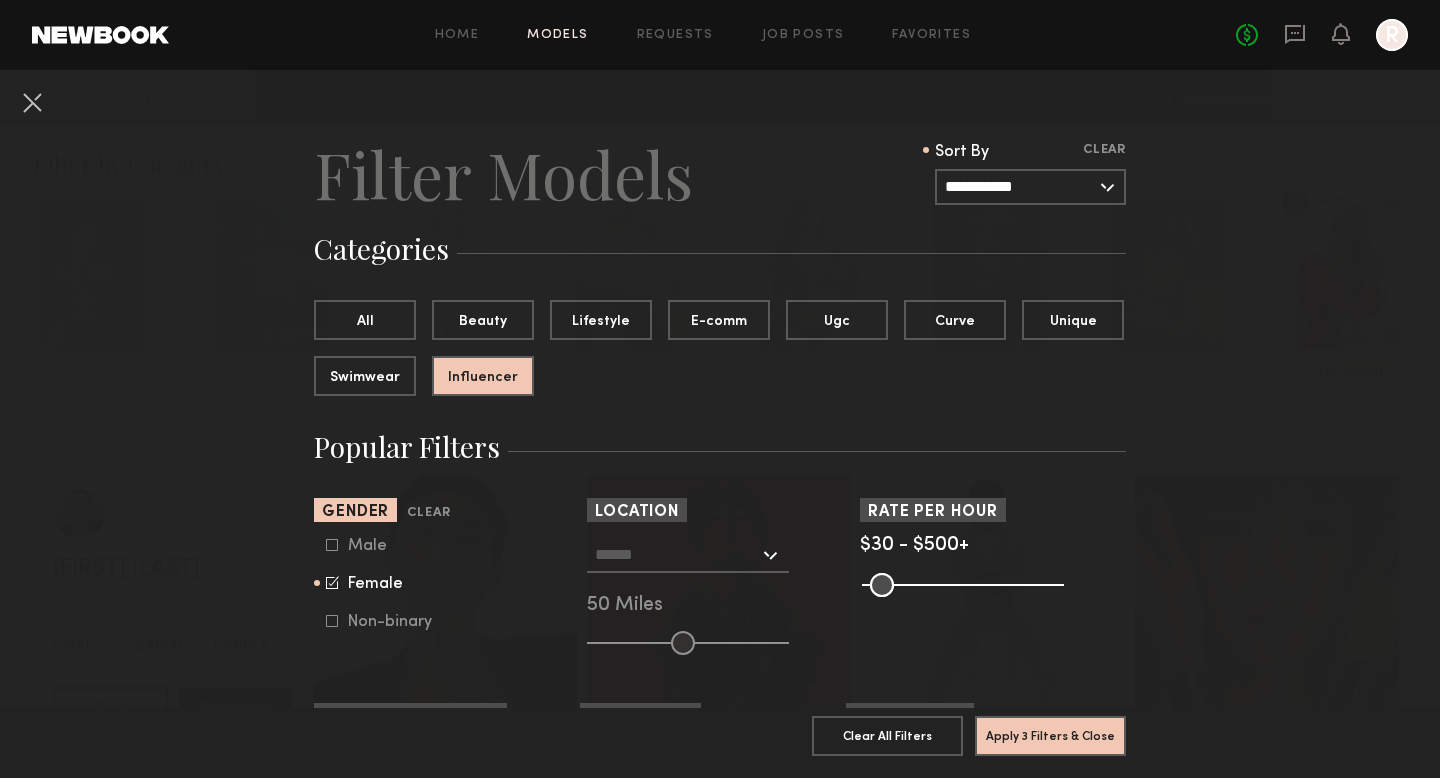 click on "**********" 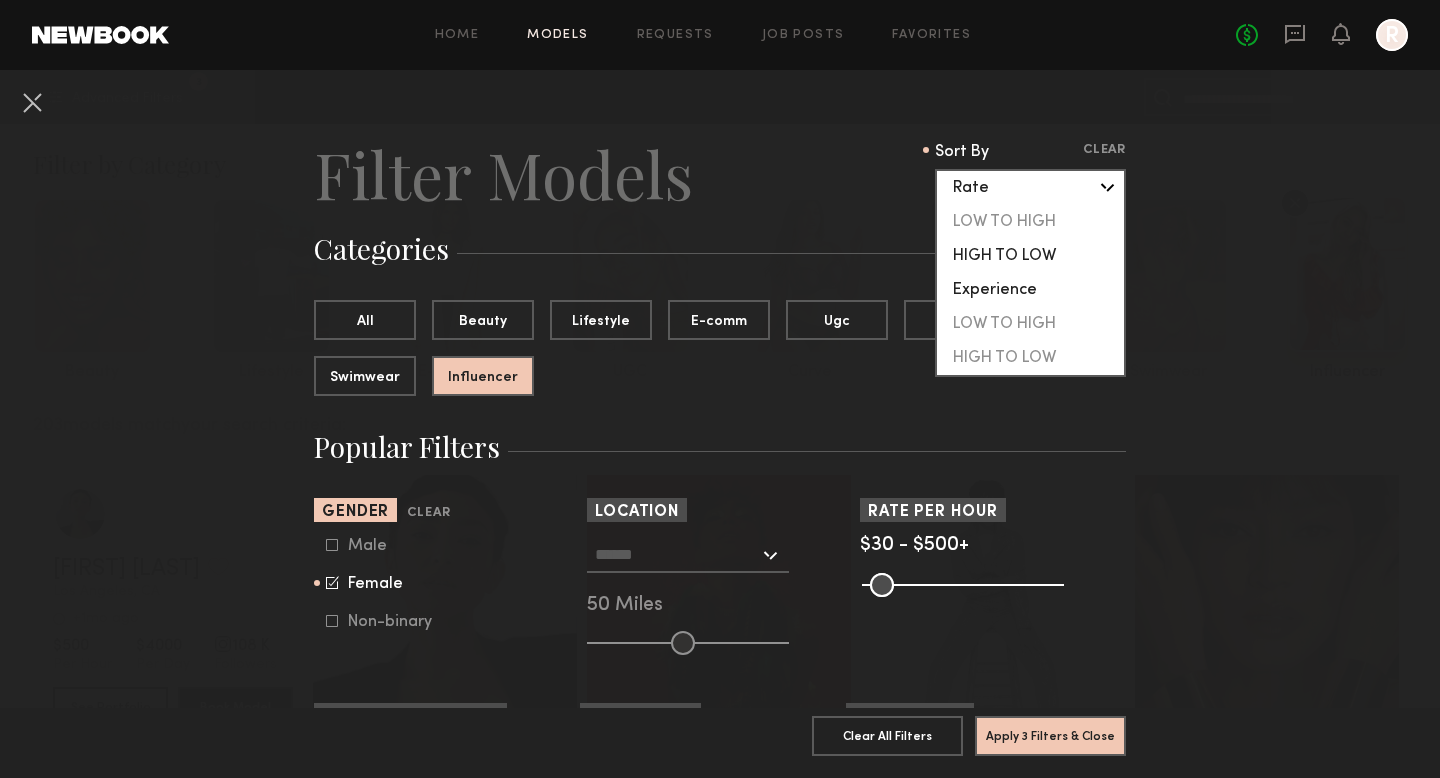 click on "Experience" 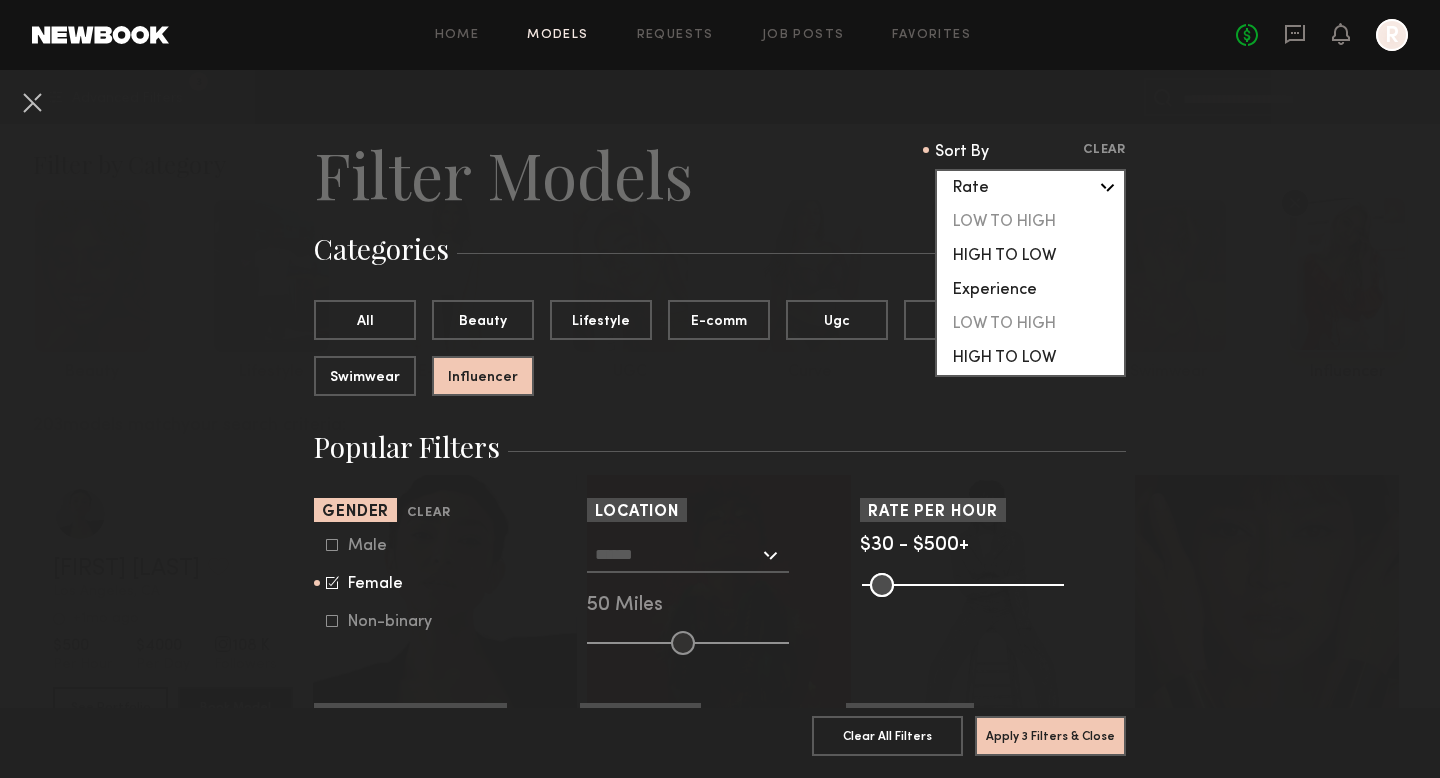 click on "HIGH TO LOW" 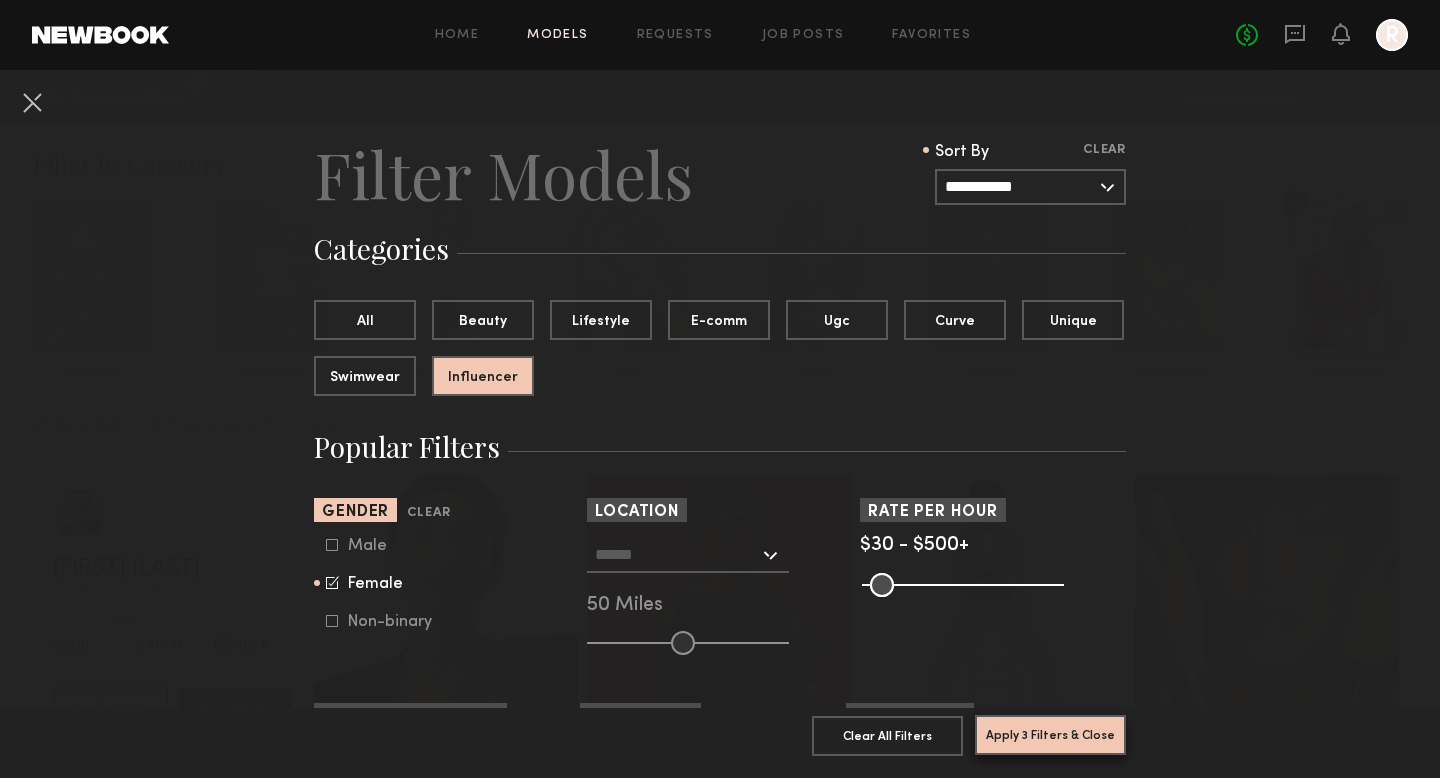 click on "Apply 3 Filters & Close" 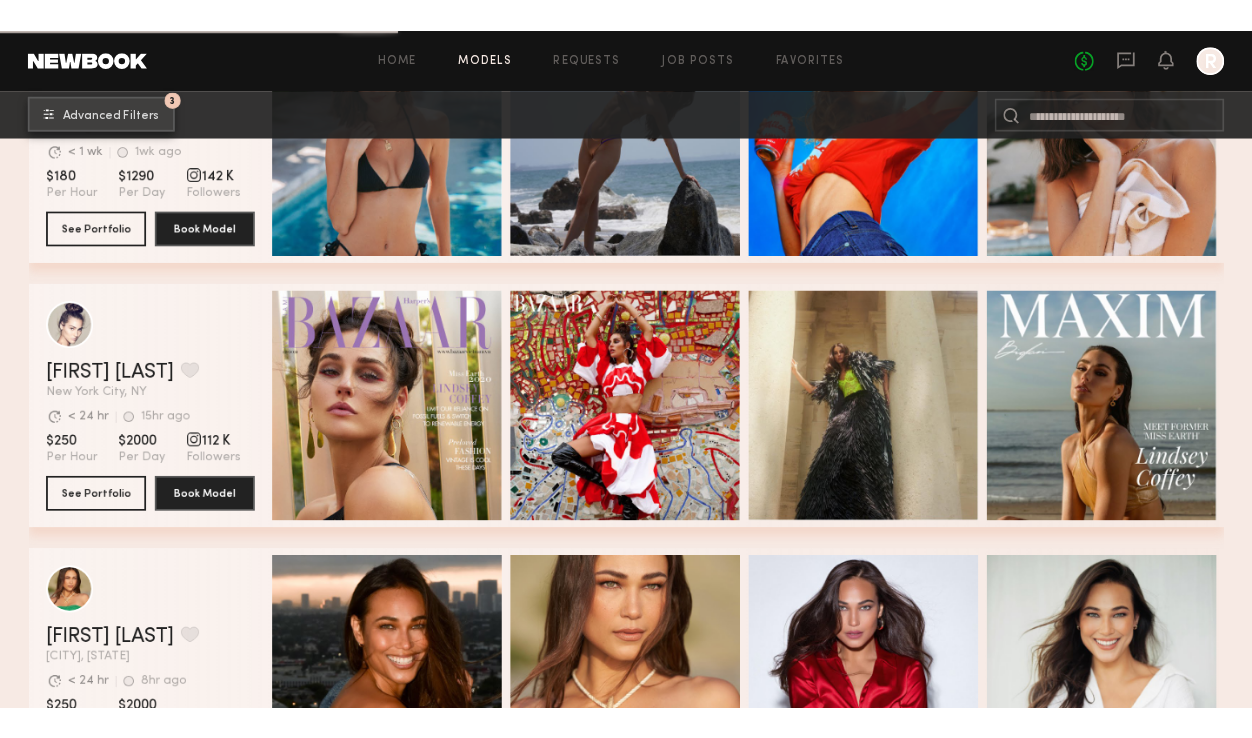 scroll, scrollTop: 13601, scrollLeft: 0, axis: vertical 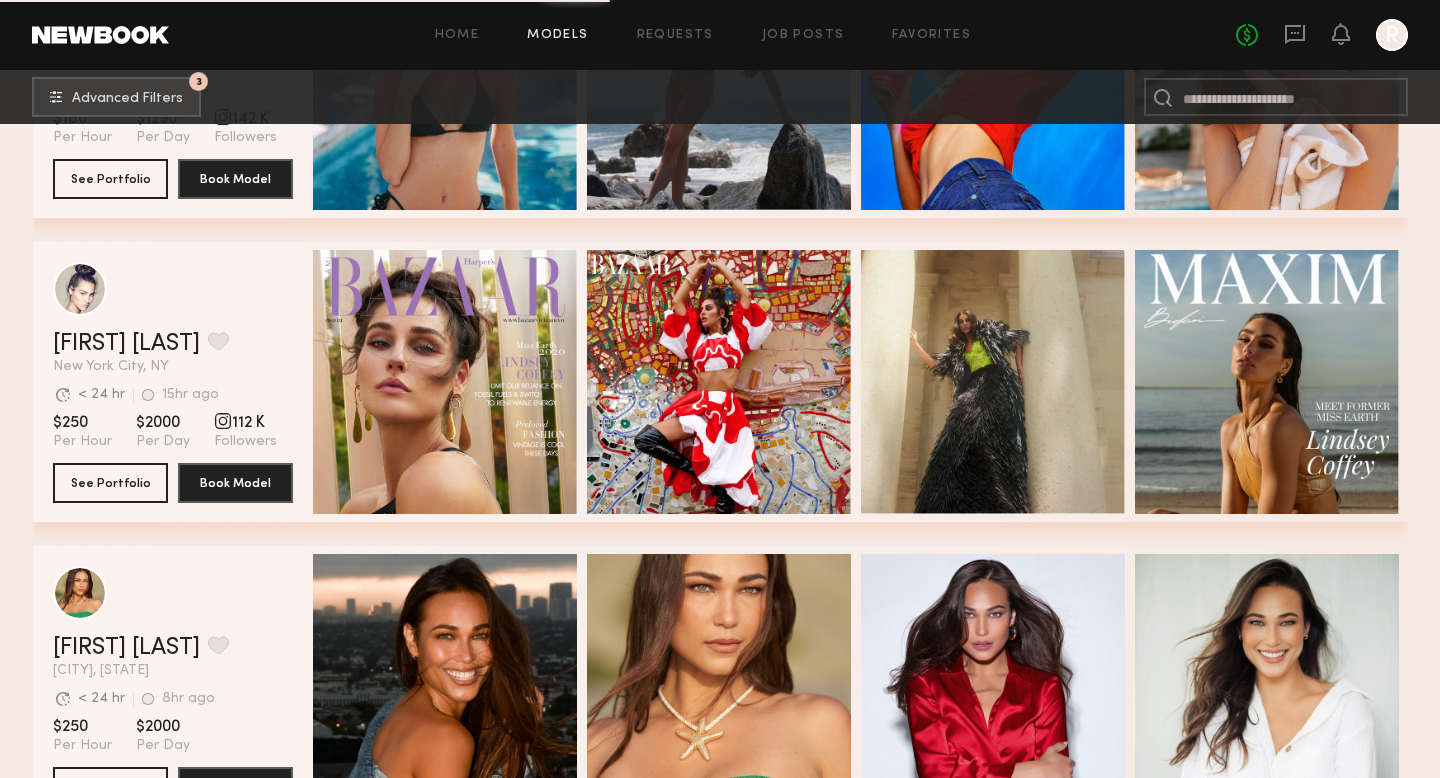click on "Lindsey C. Favorite" 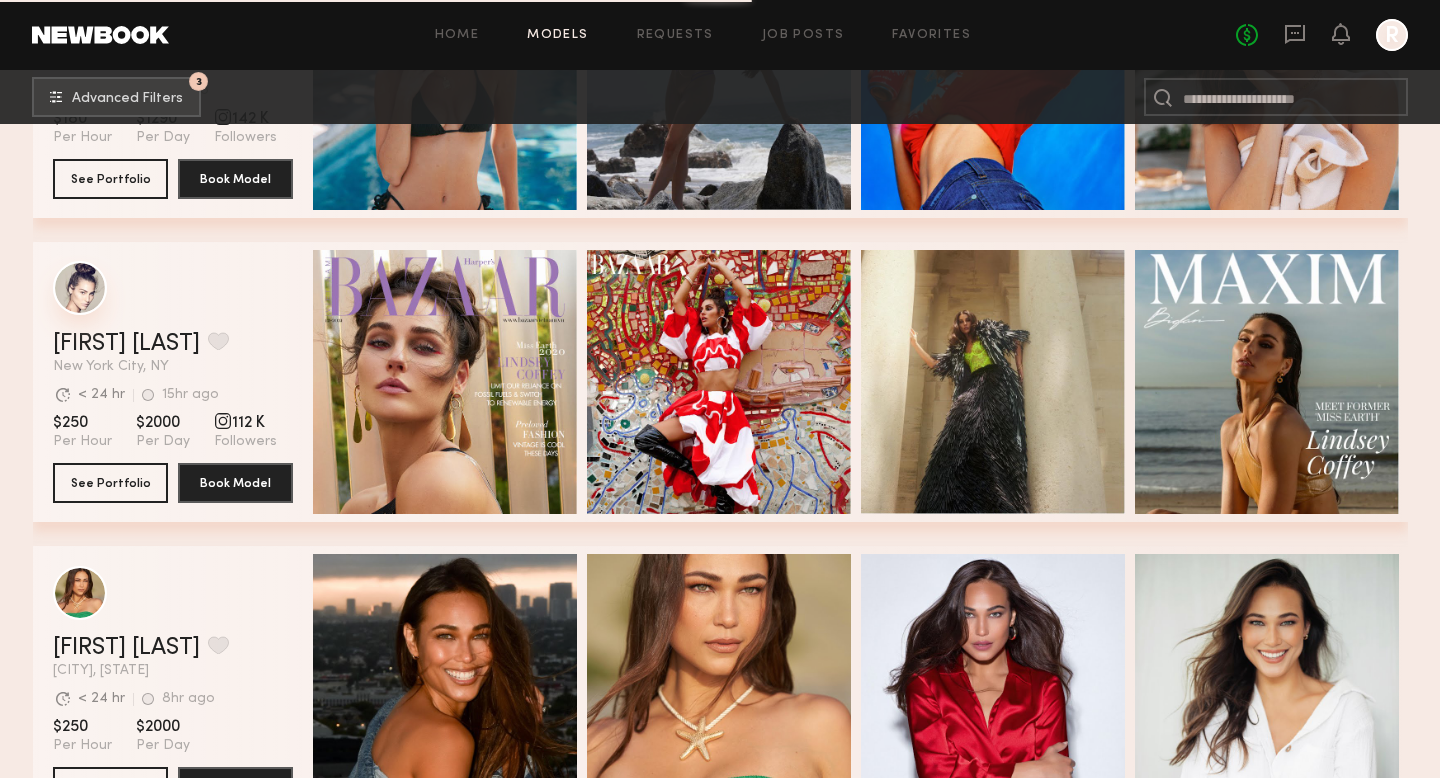 click 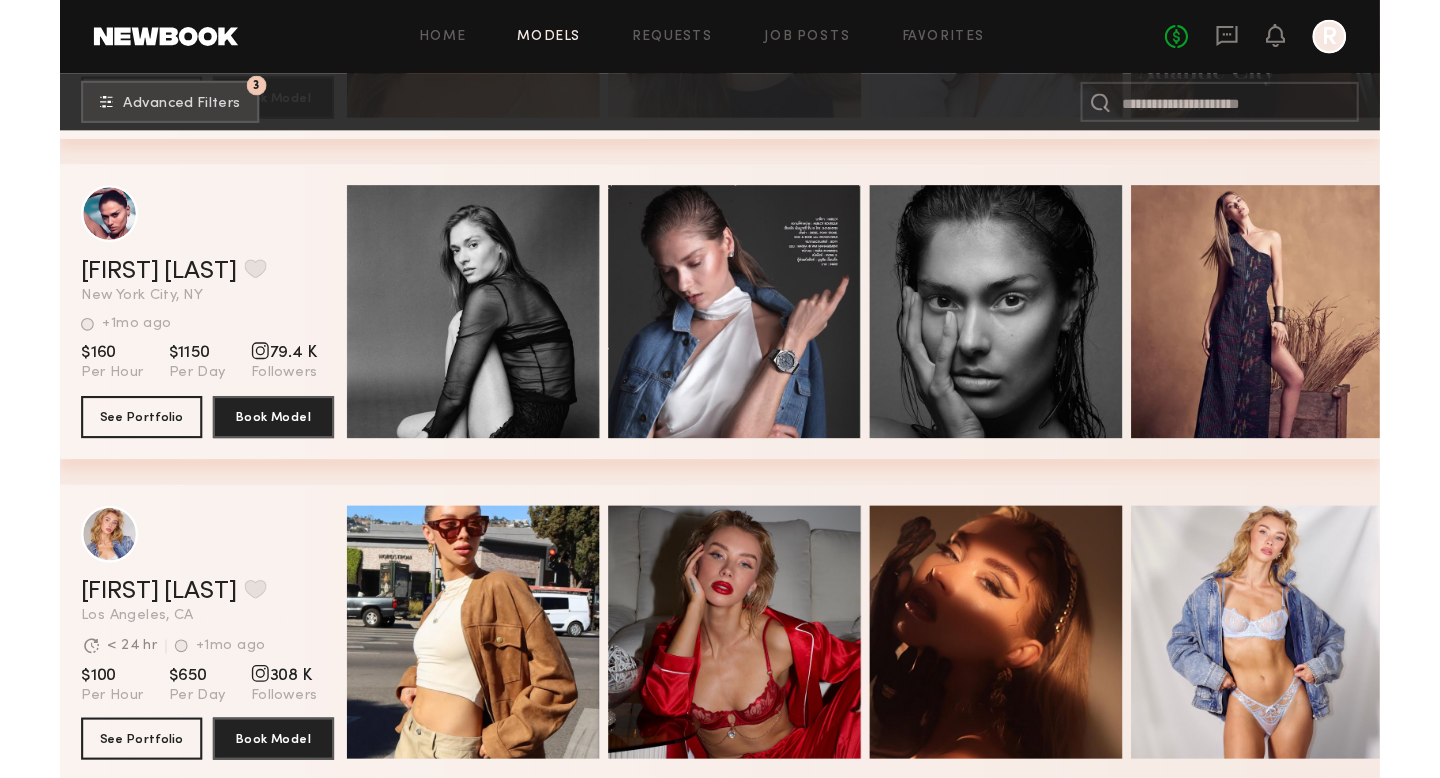 scroll, scrollTop: 16713, scrollLeft: 0, axis: vertical 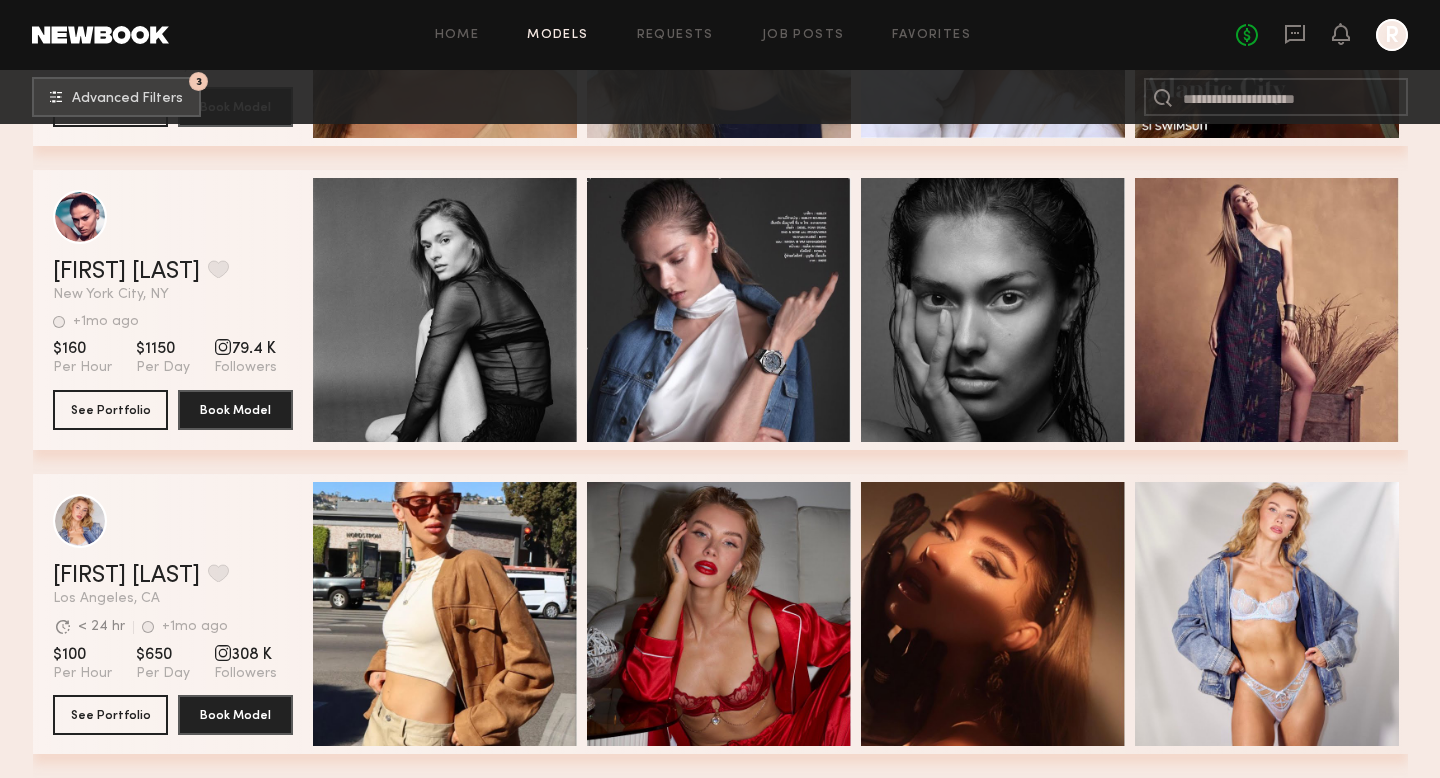 click on "+1mo ago Last Online" 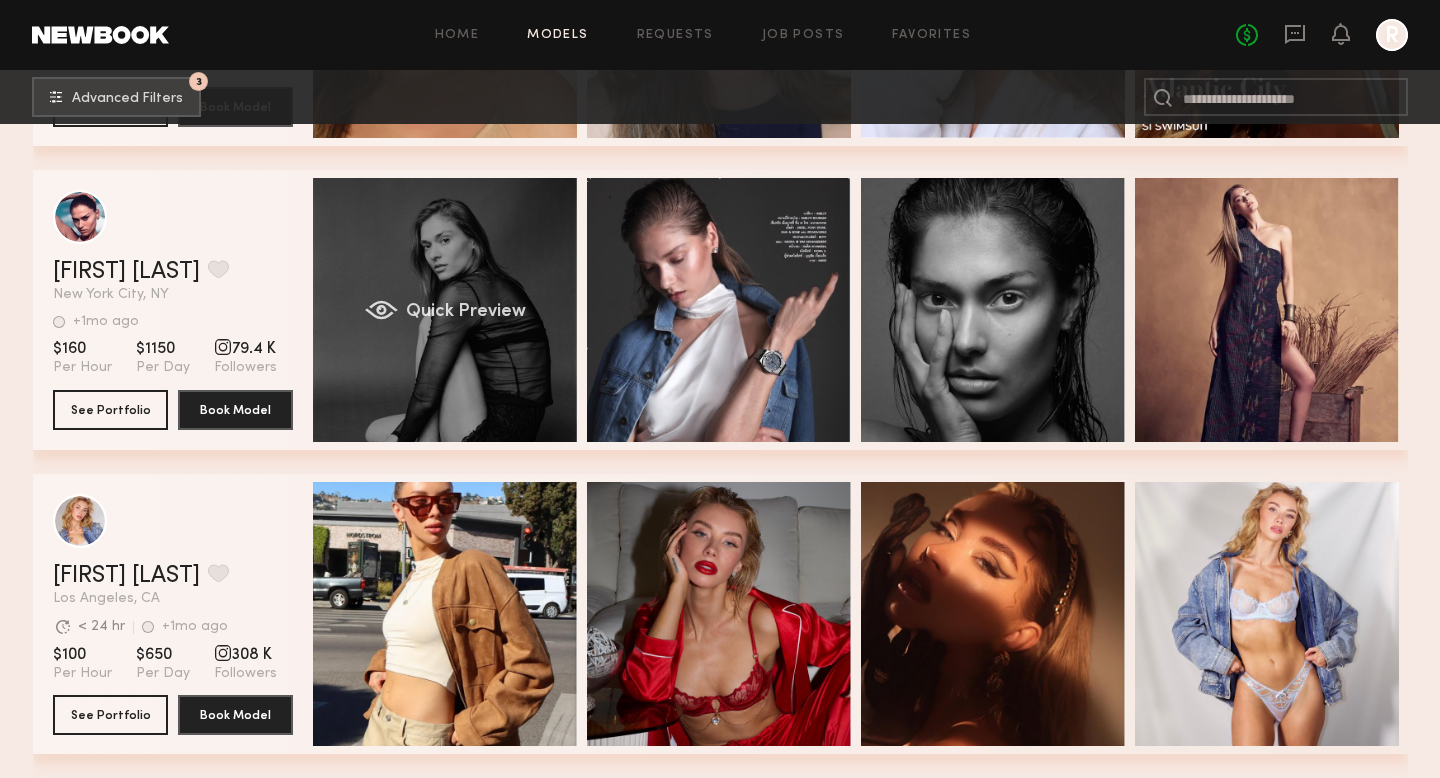 click on "Quick Preview" 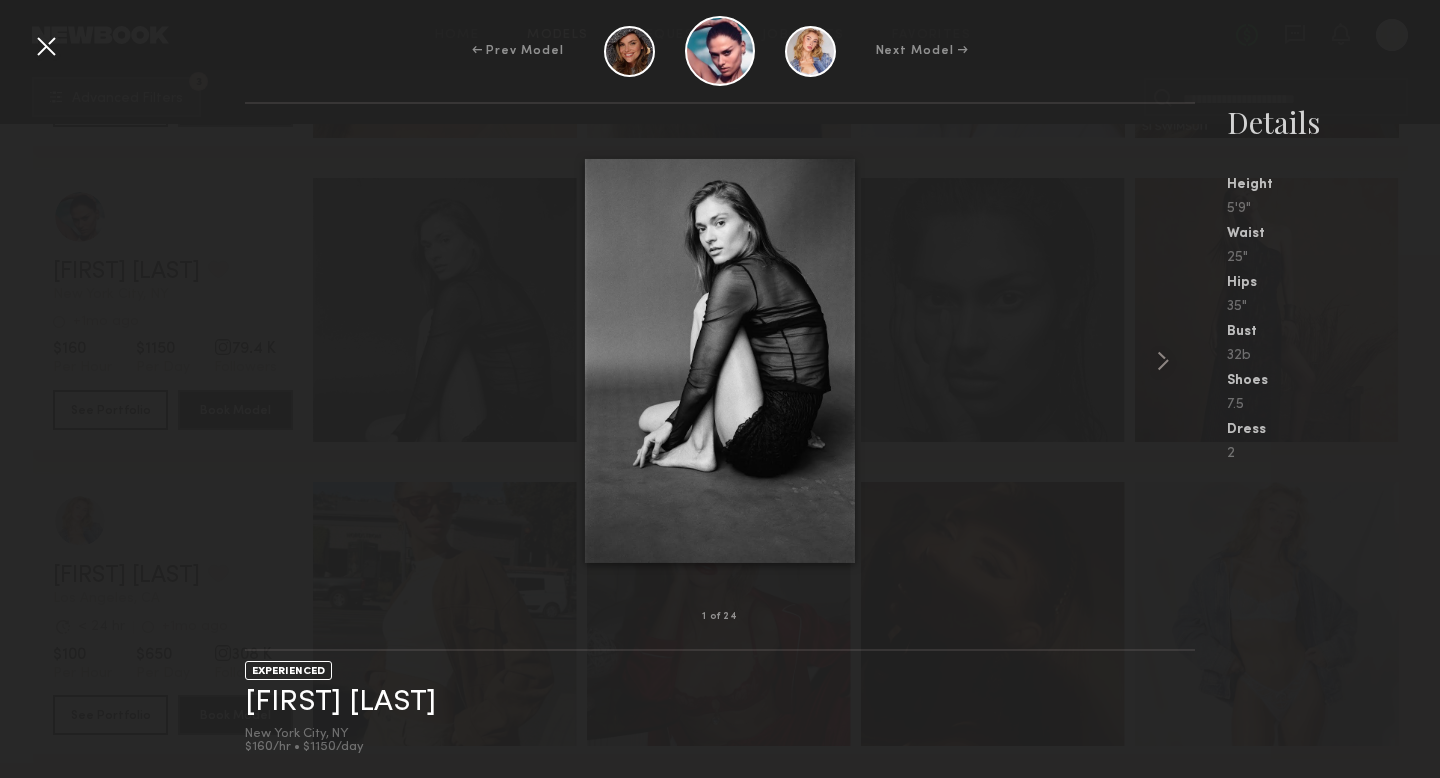 click at bounding box center [46, 46] 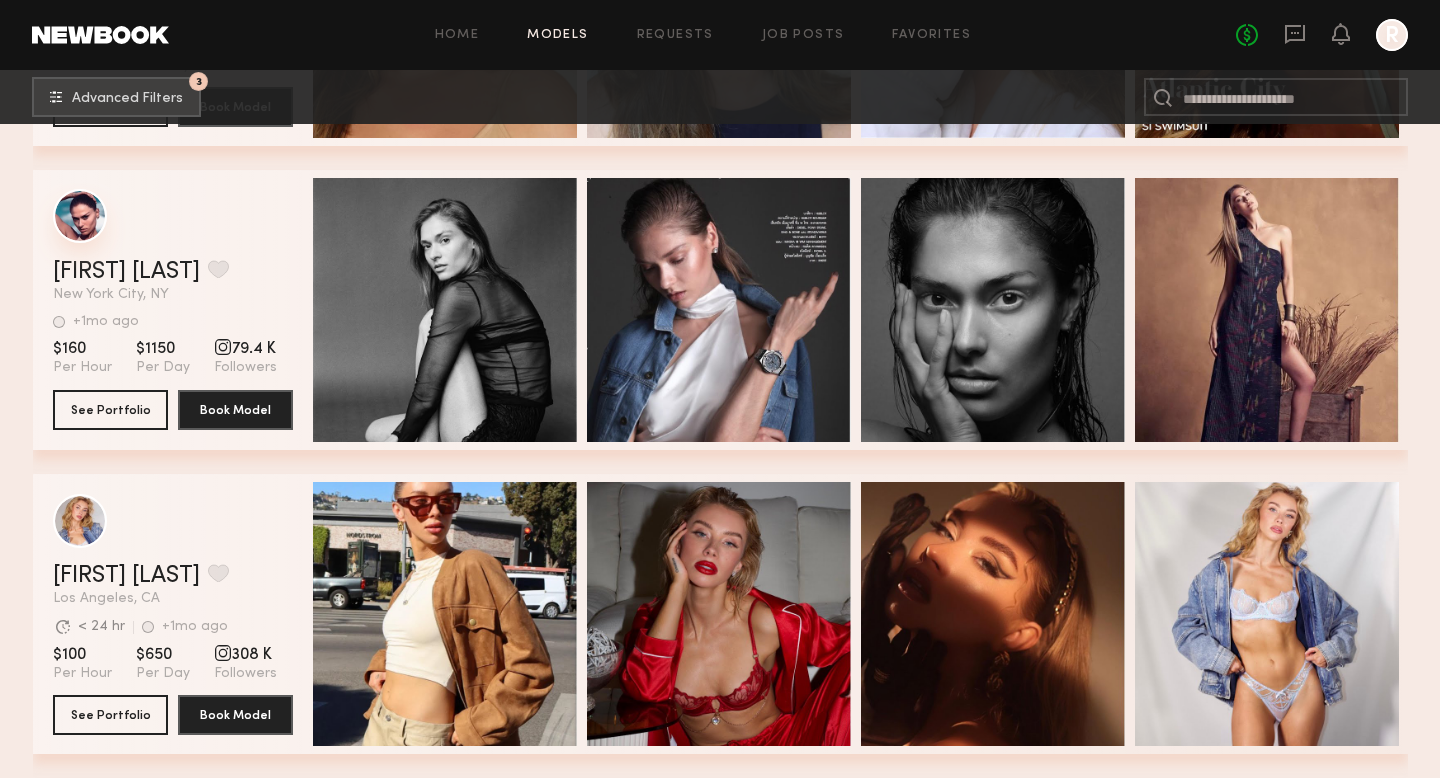 click 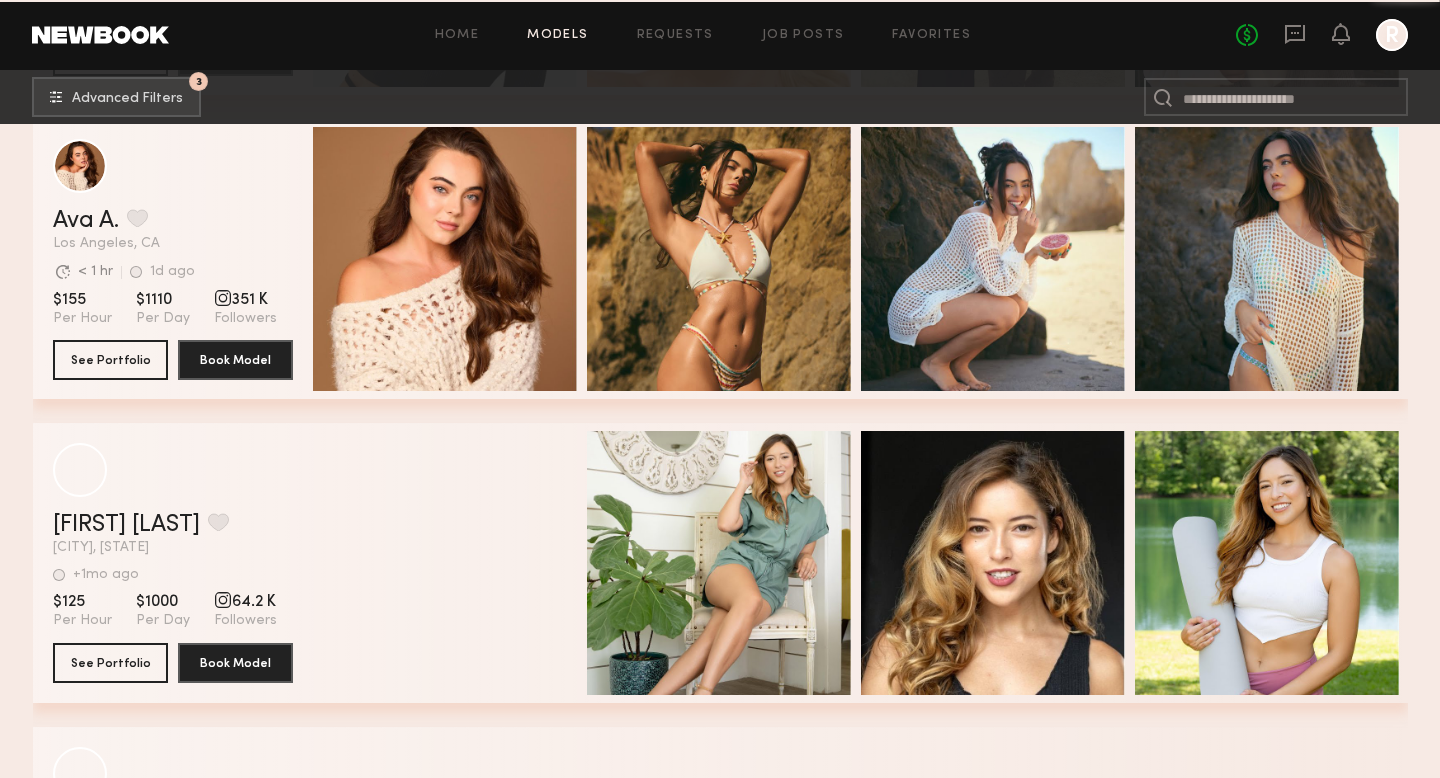 scroll, scrollTop: 17266, scrollLeft: 0, axis: vertical 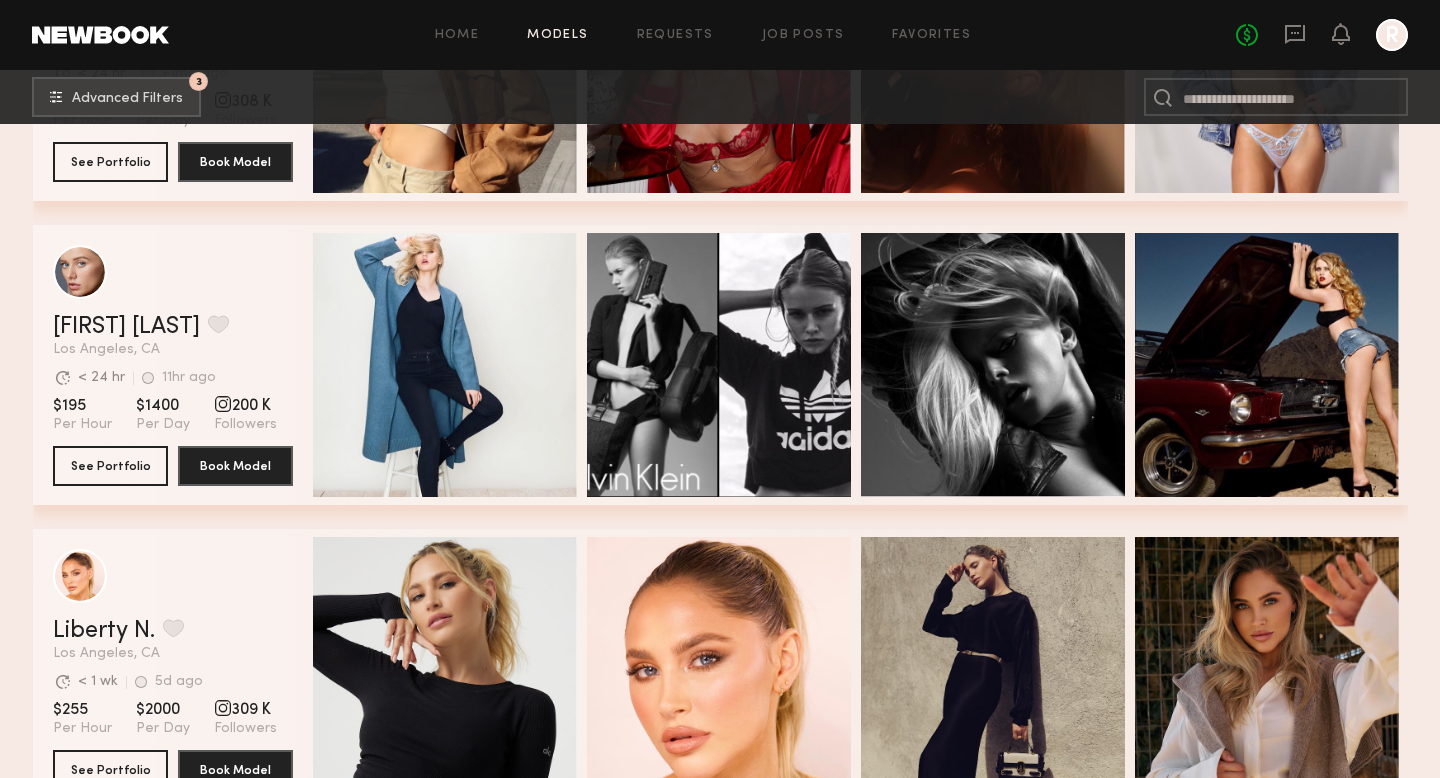 click on "Alena S. Favorite Los Angeles, CA Avg. request  response time < 24 hr 11hr ago Last Online View Portfolio" 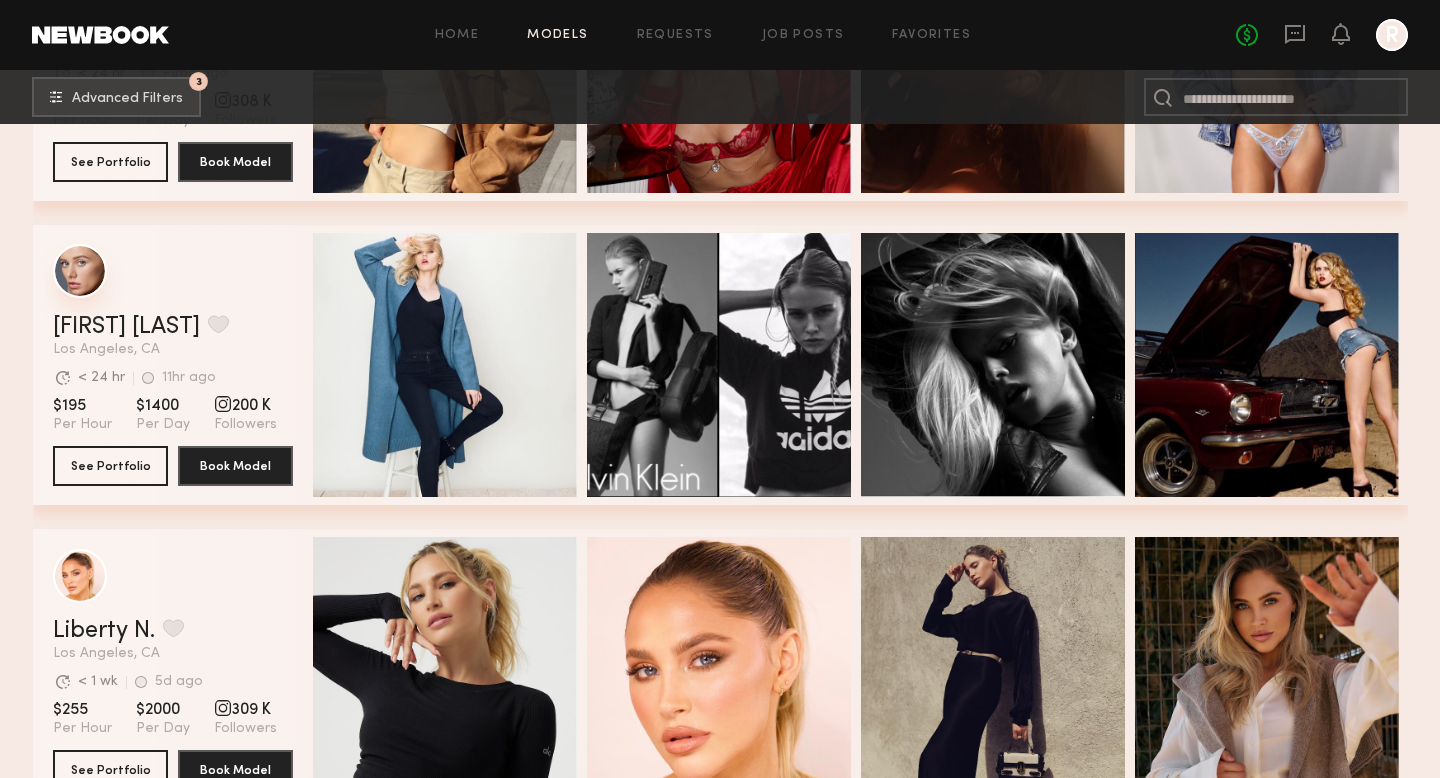 click 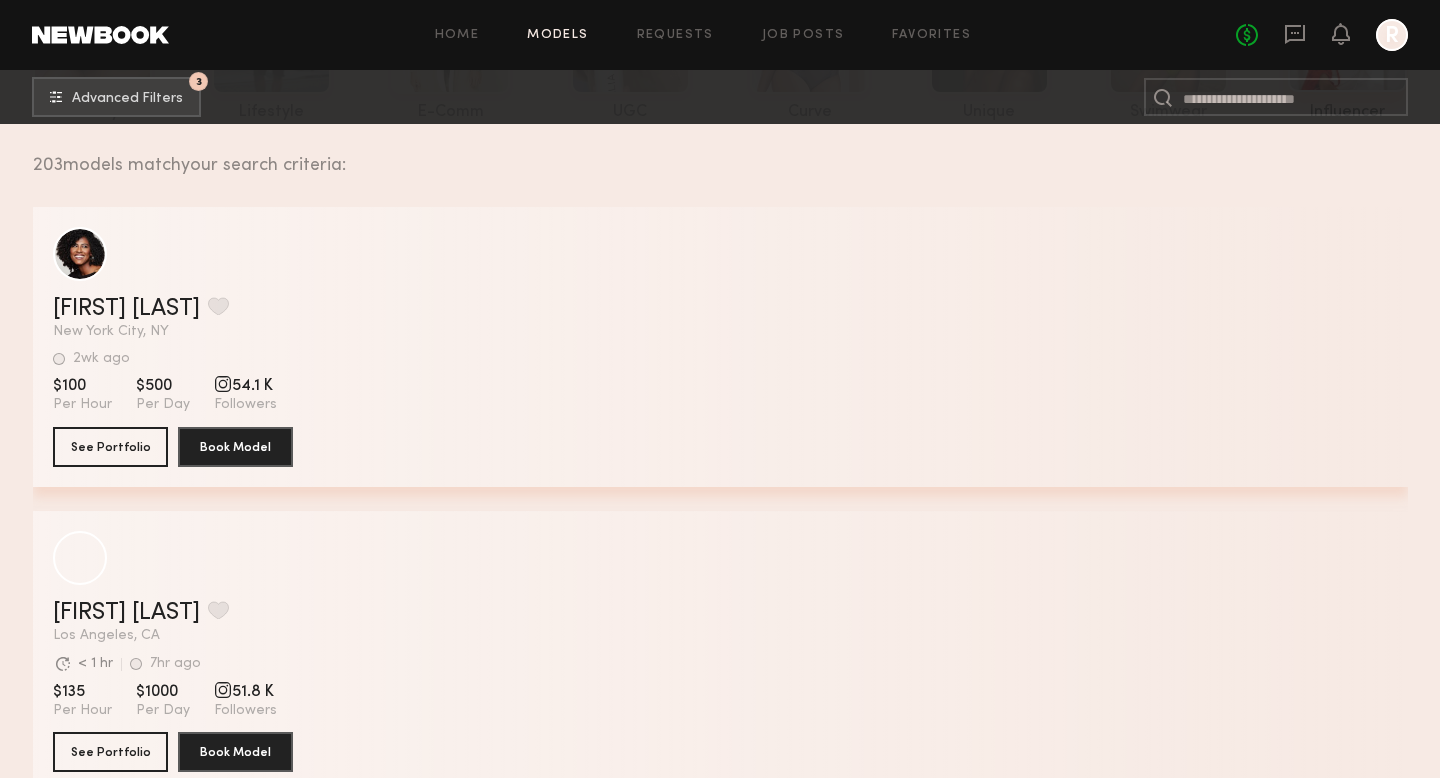 scroll, scrollTop: 0, scrollLeft: 0, axis: both 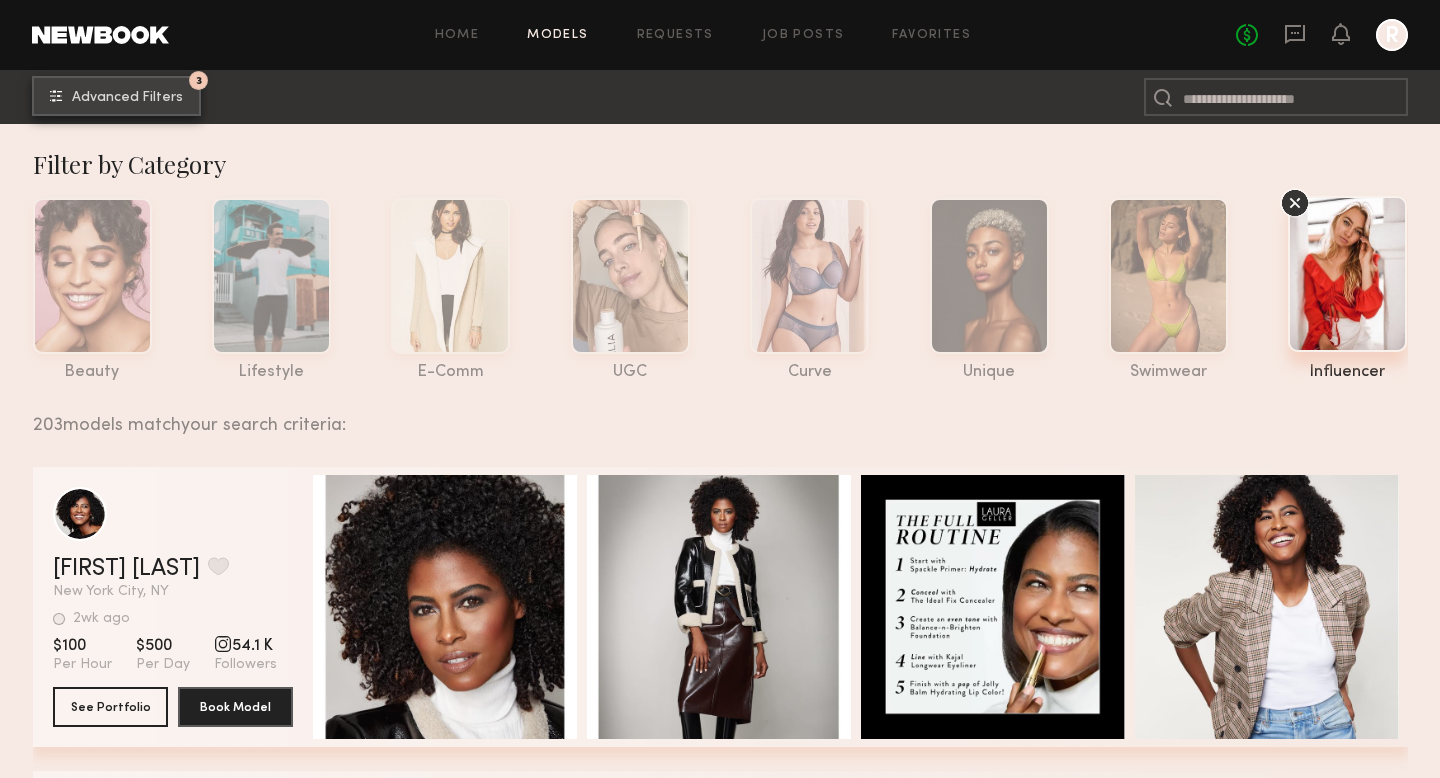 click on "3 Advanced Filters" 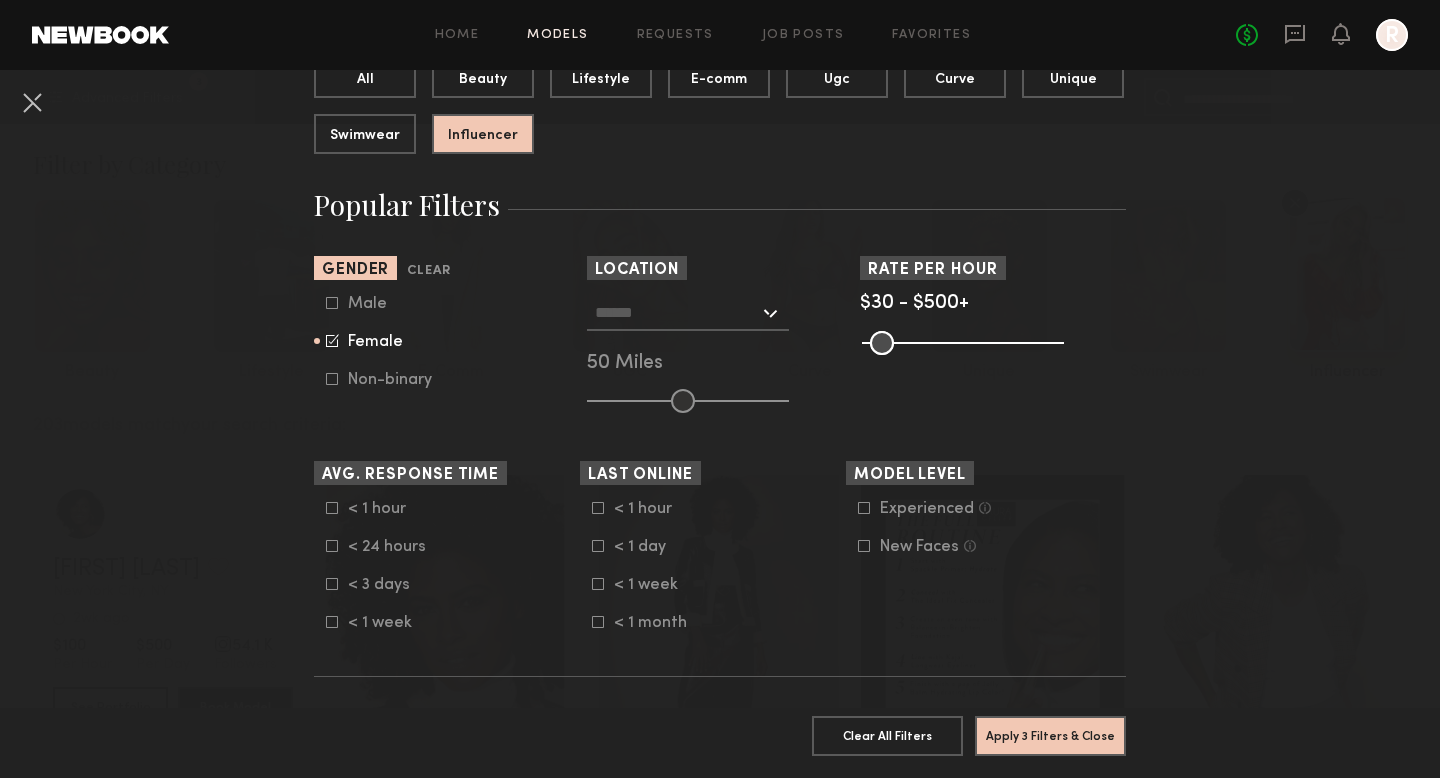 scroll, scrollTop: 240, scrollLeft: 0, axis: vertical 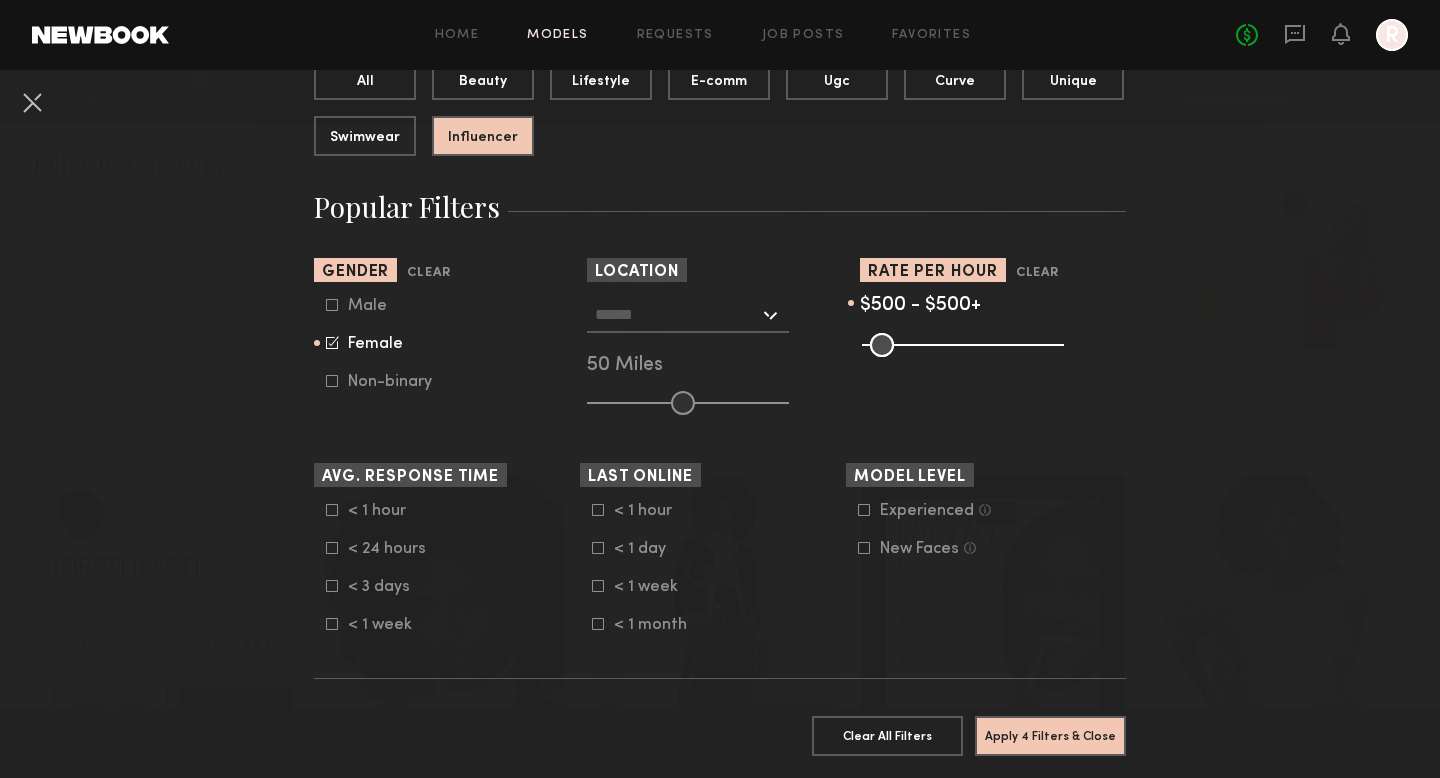 drag, startPoint x: 879, startPoint y: 350, endPoint x: 1062, endPoint y: 354, distance: 183.04372 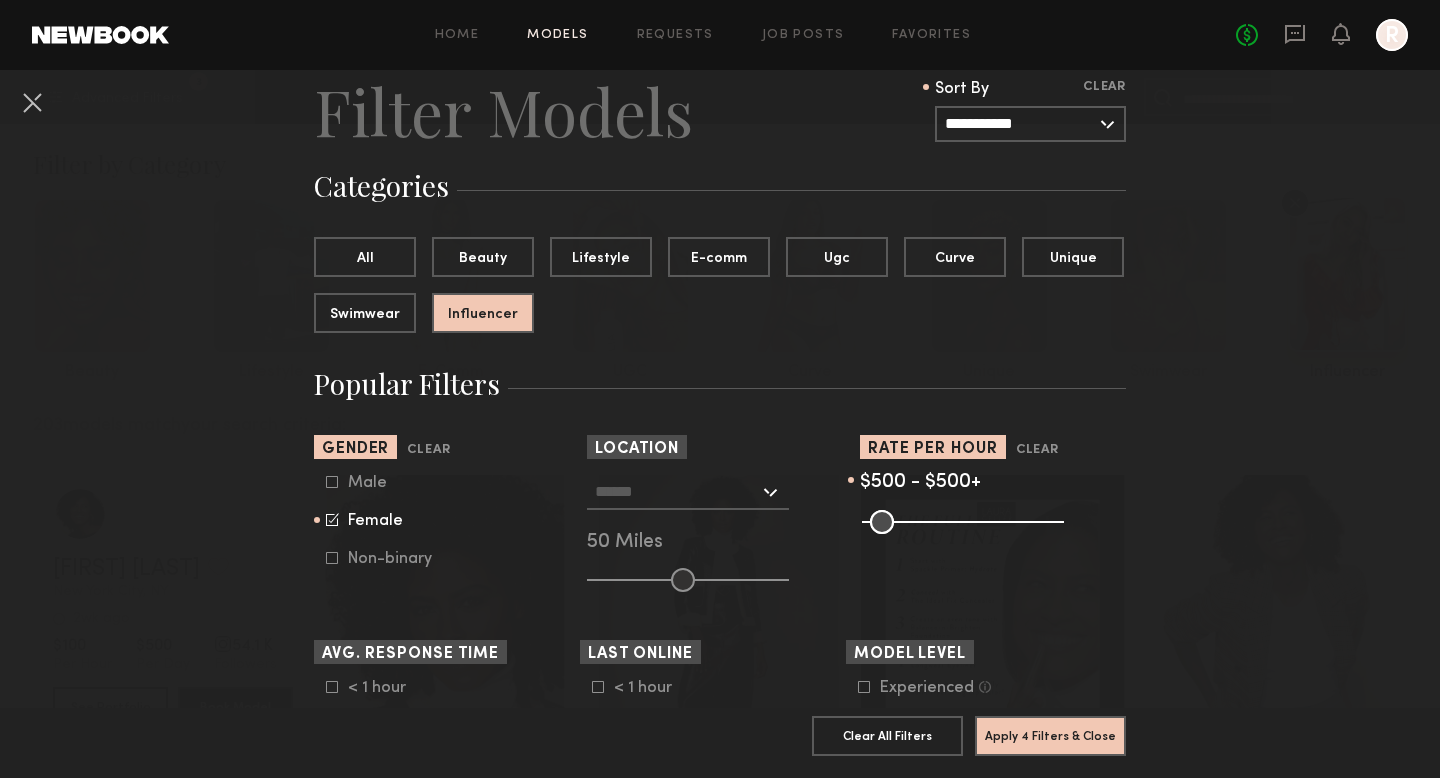 scroll, scrollTop: 0, scrollLeft: 0, axis: both 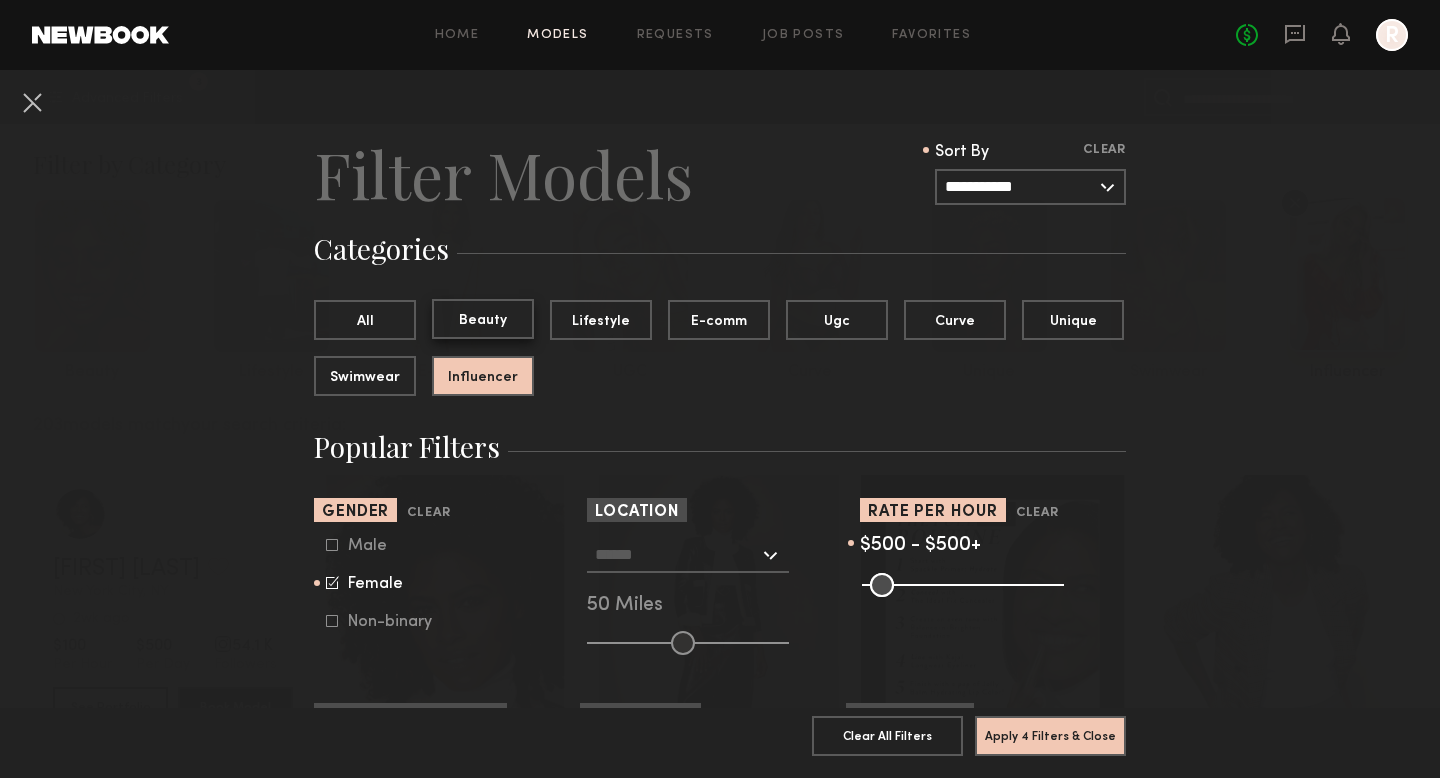 click on "Beauty" 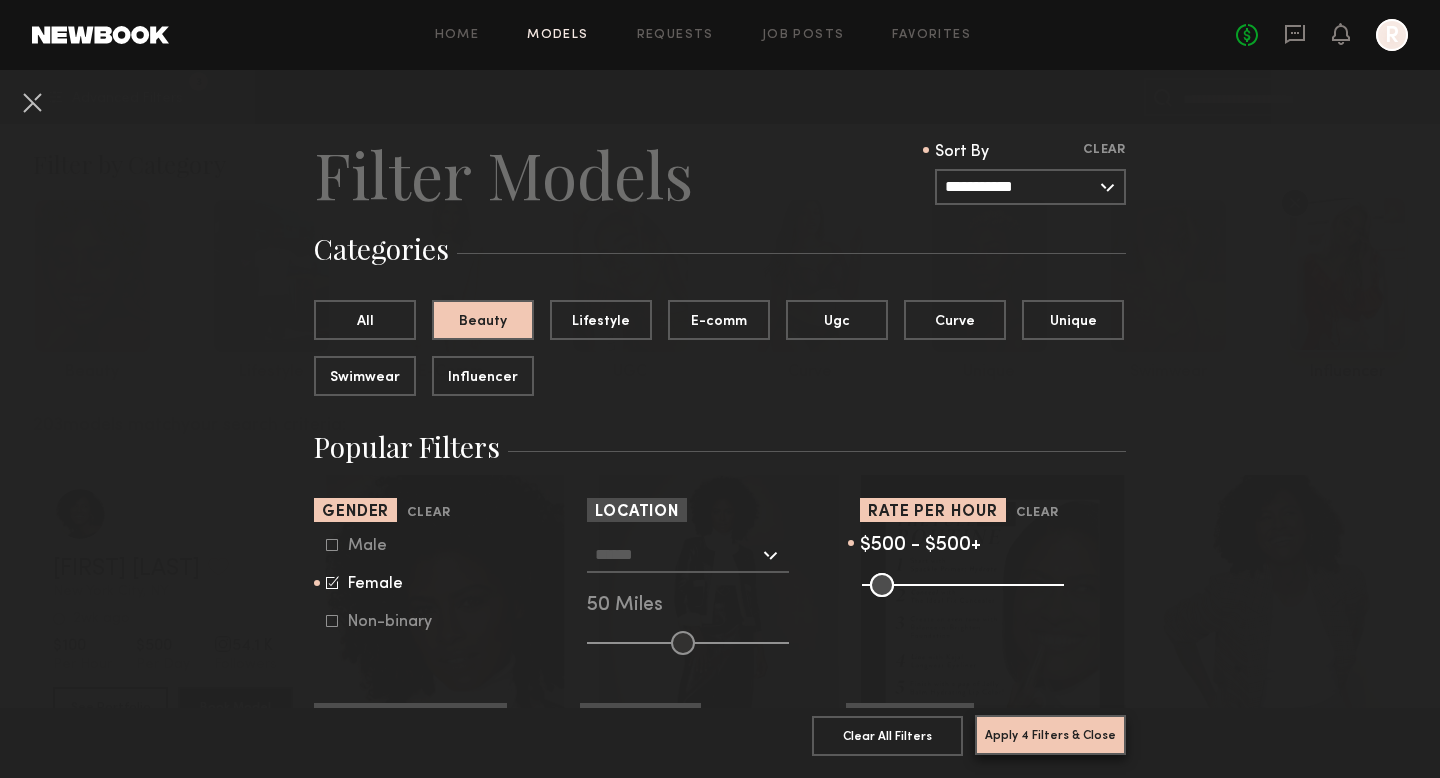 click on "Apply 4 Filters & Close" 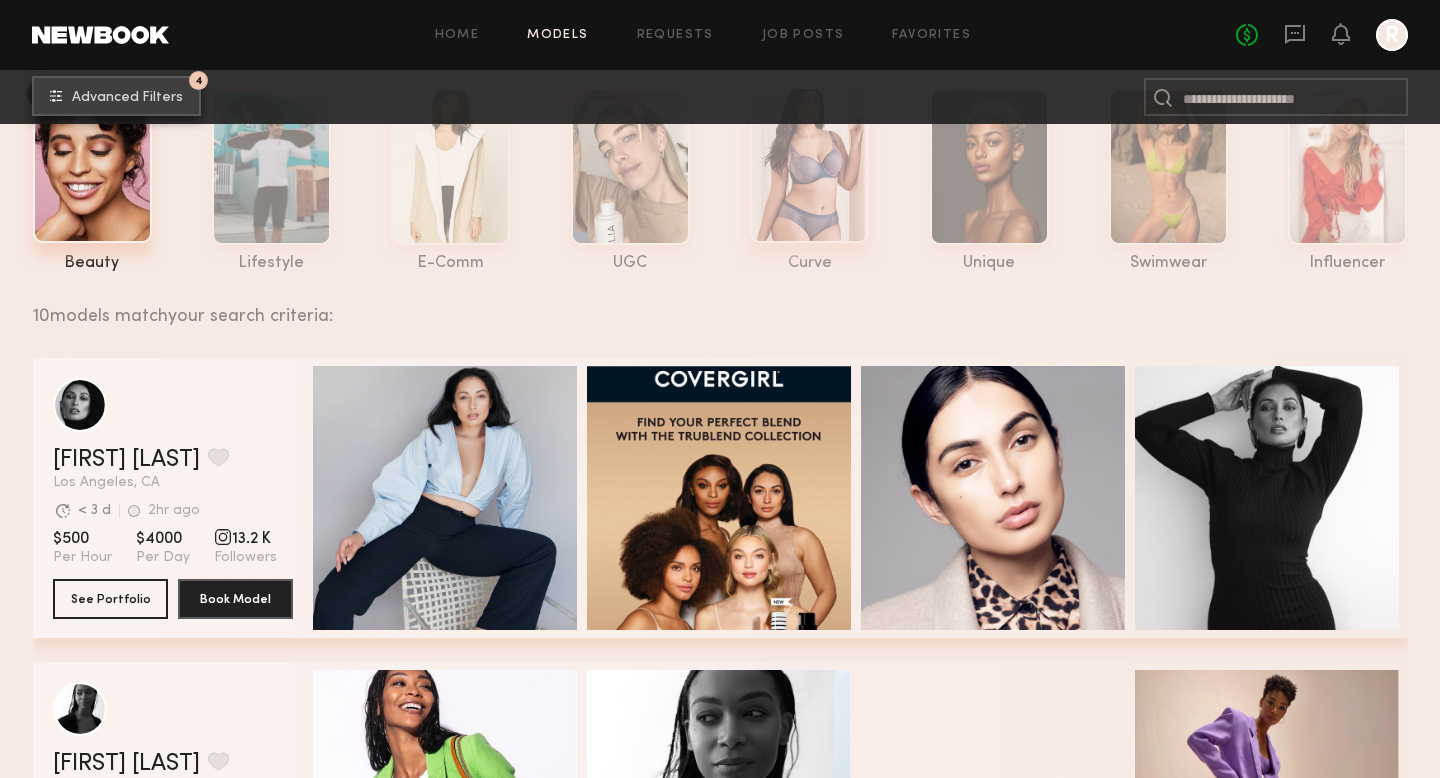 scroll, scrollTop: 111, scrollLeft: 0, axis: vertical 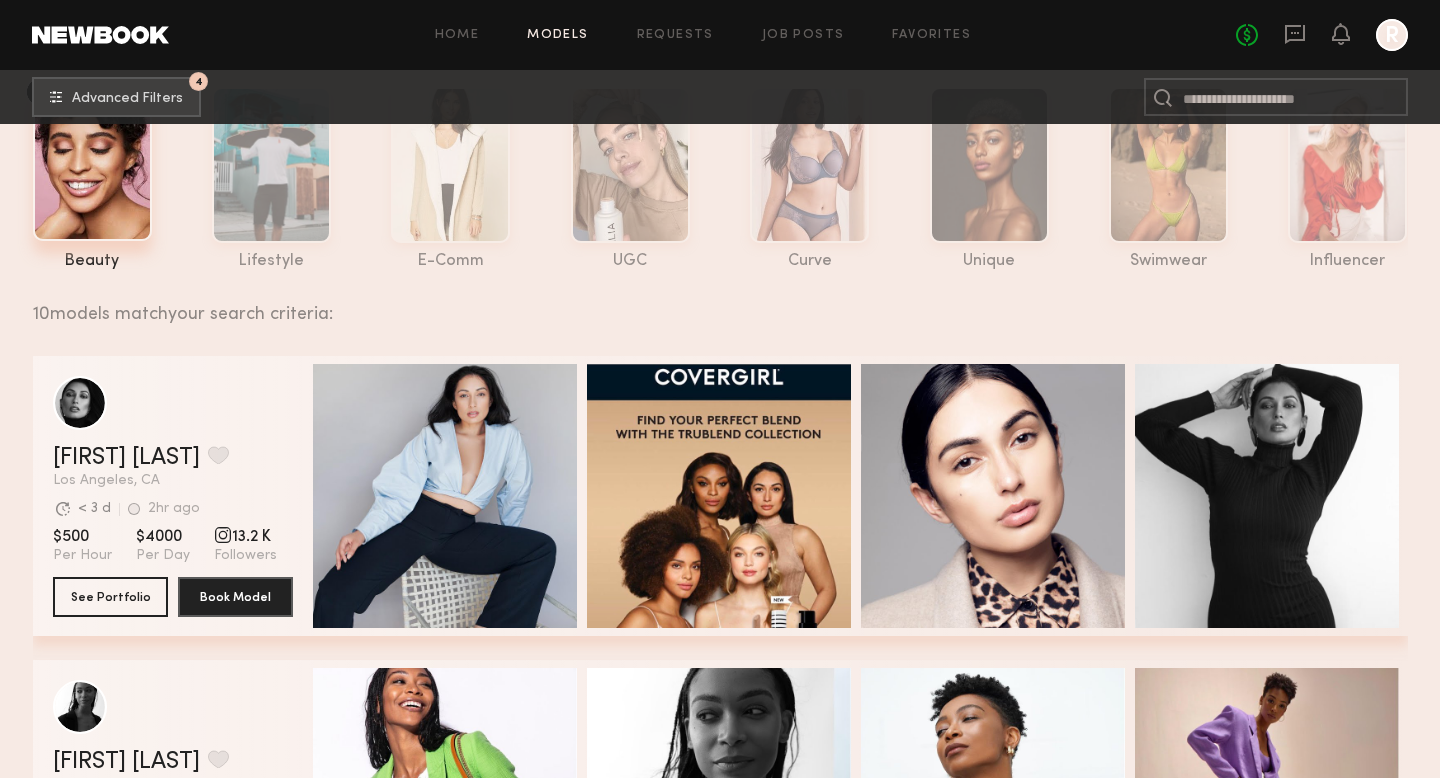 click on "Connie B. Favorite" 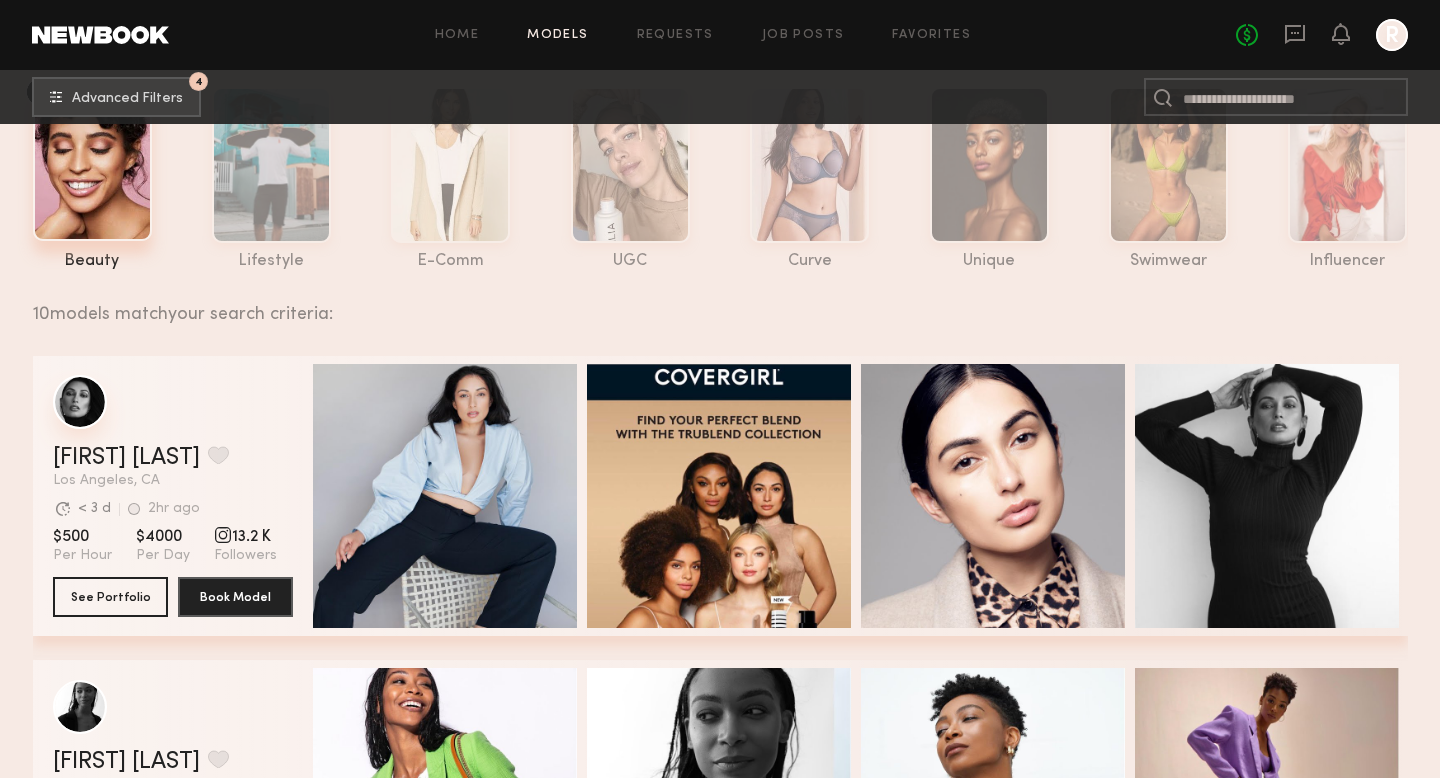 click 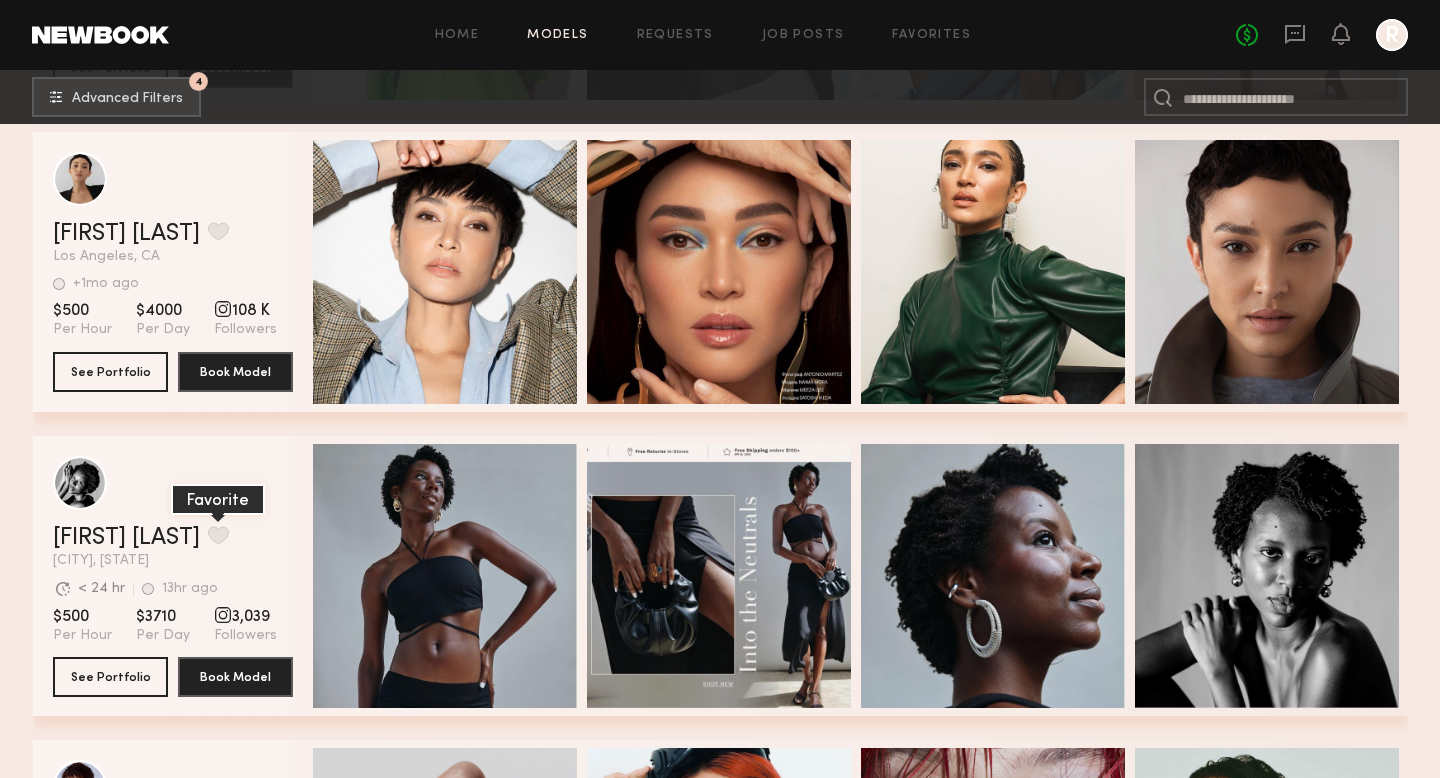 scroll, scrollTop: 525, scrollLeft: 0, axis: vertical 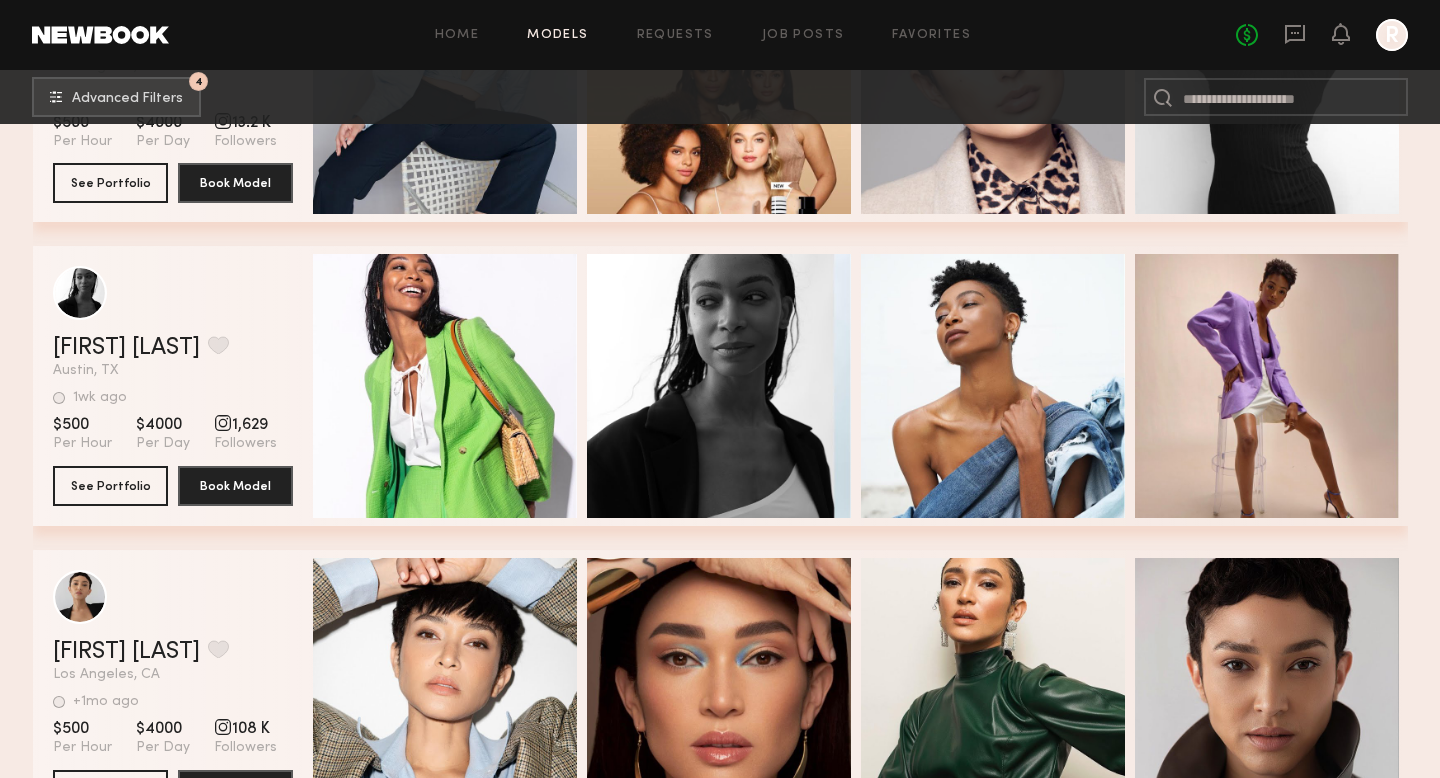 click on "Beks H. Favorite Austin, TX 1wk ago Last Online View Portfolio 1wk ago Last Online $500 Per Hour $4000 Per Day 1,629 Followers See Portfolio Book Model" 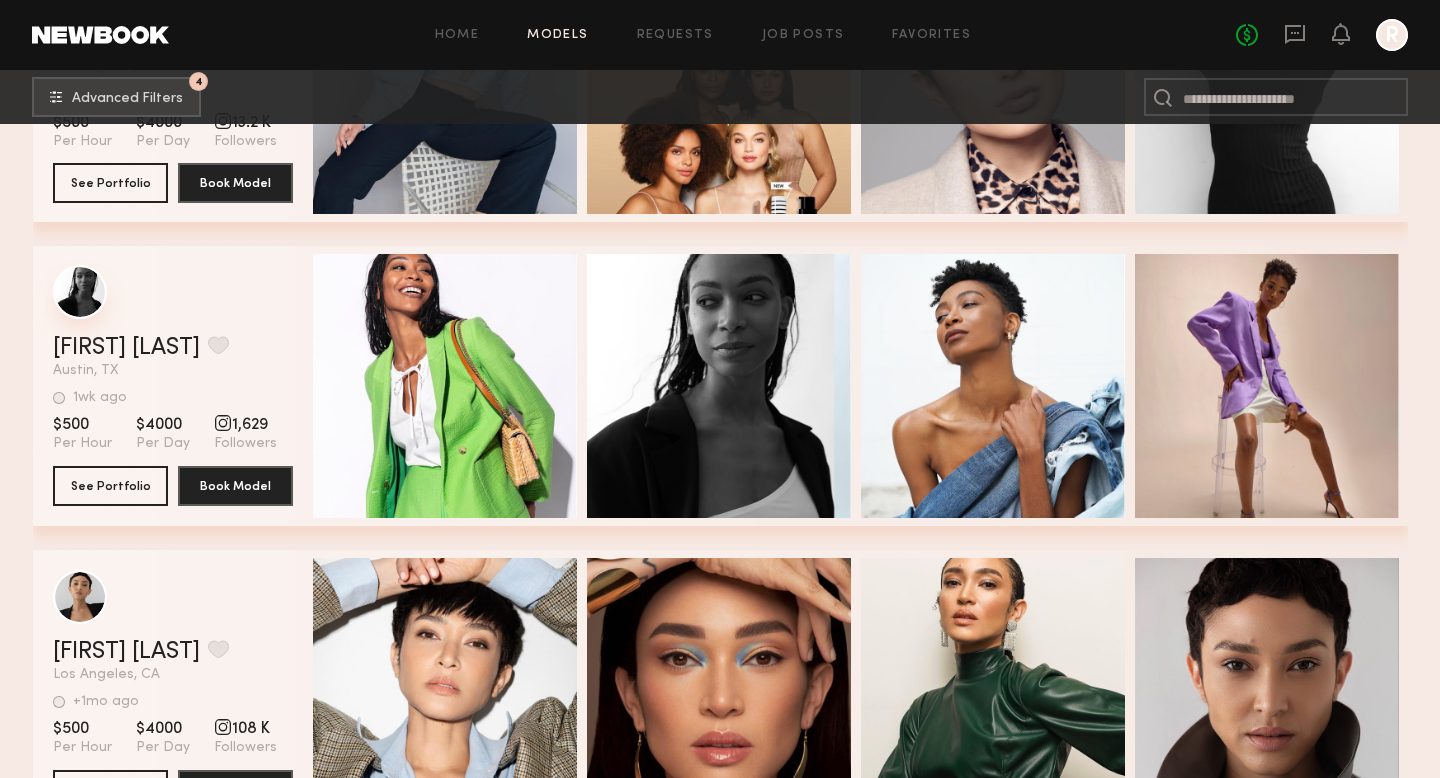 click 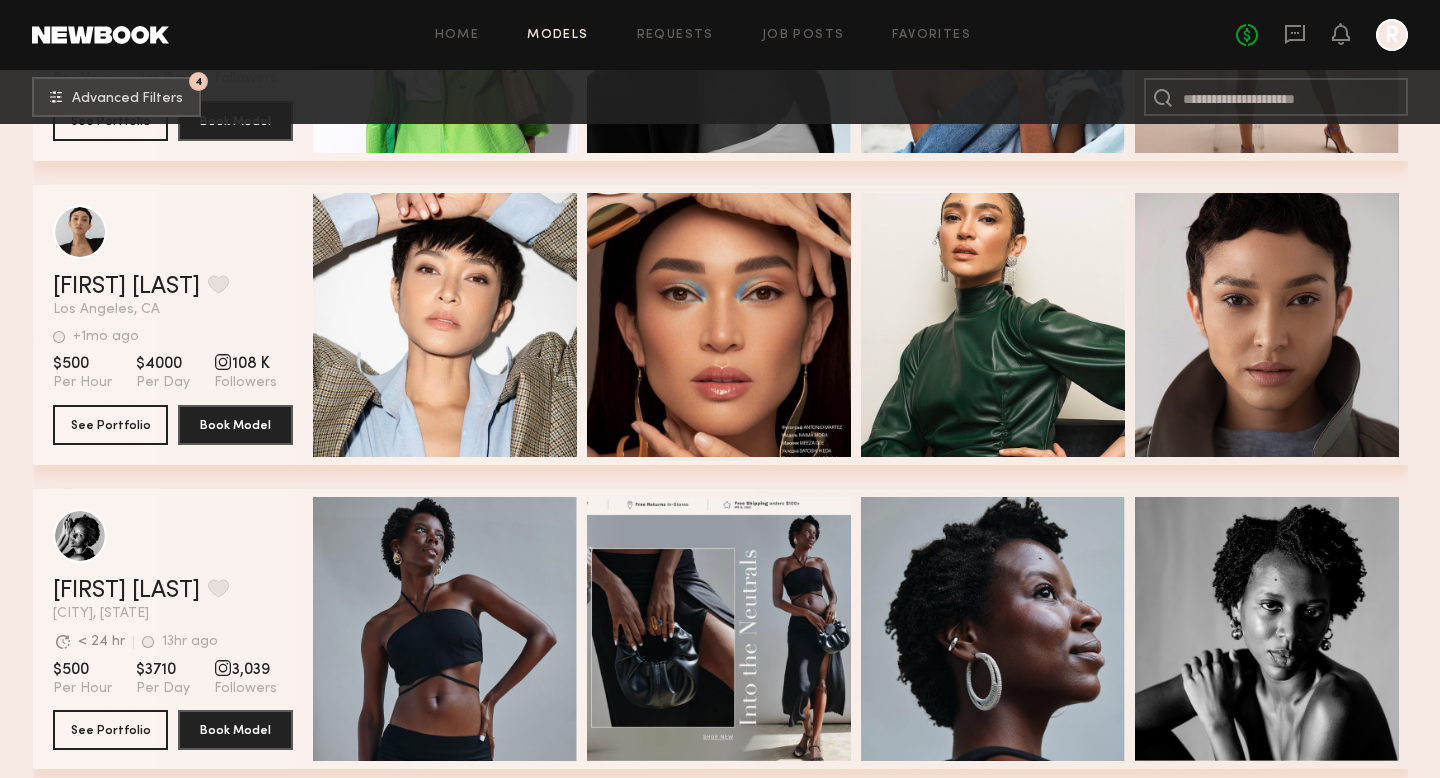 scroll, scrollTop: 858, scrollLeft: 0, axis: vertical 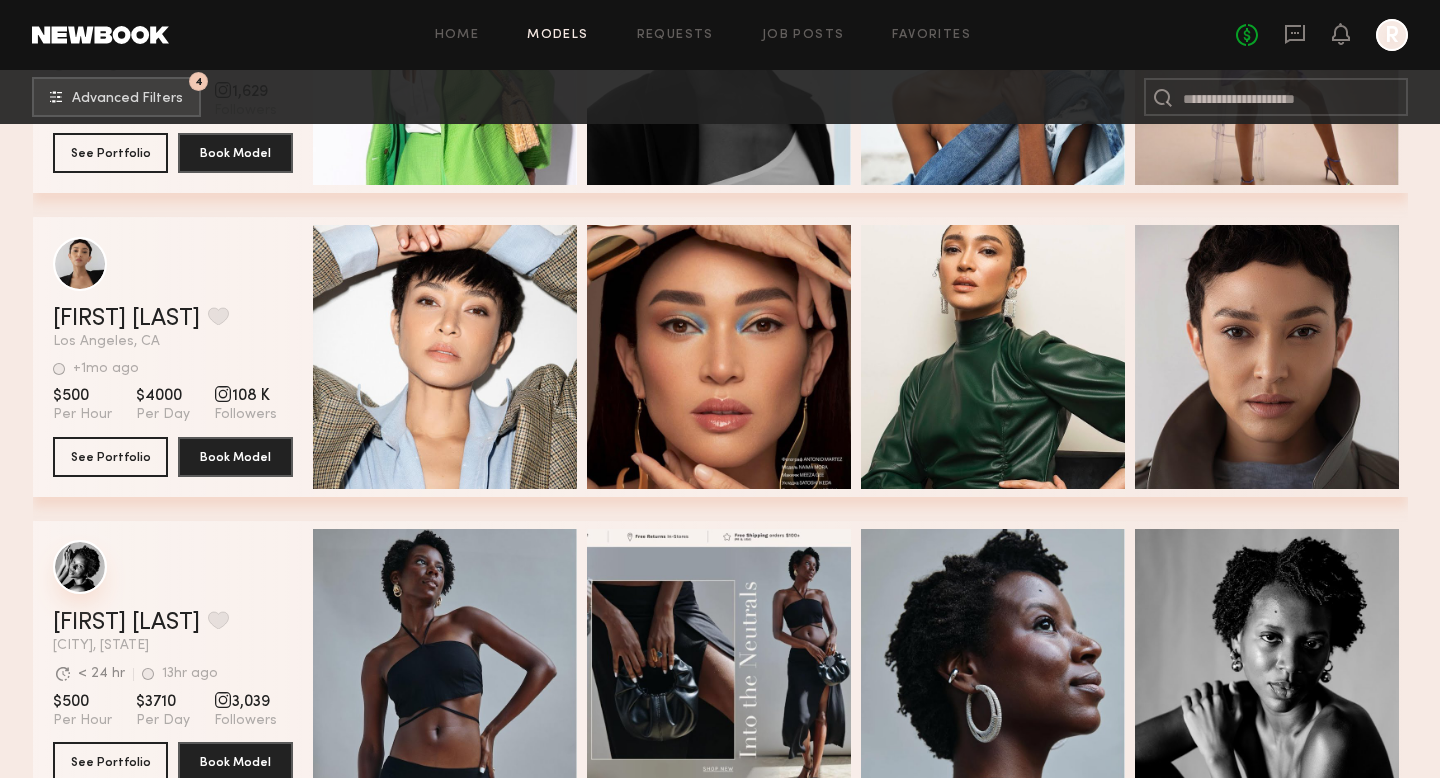 click 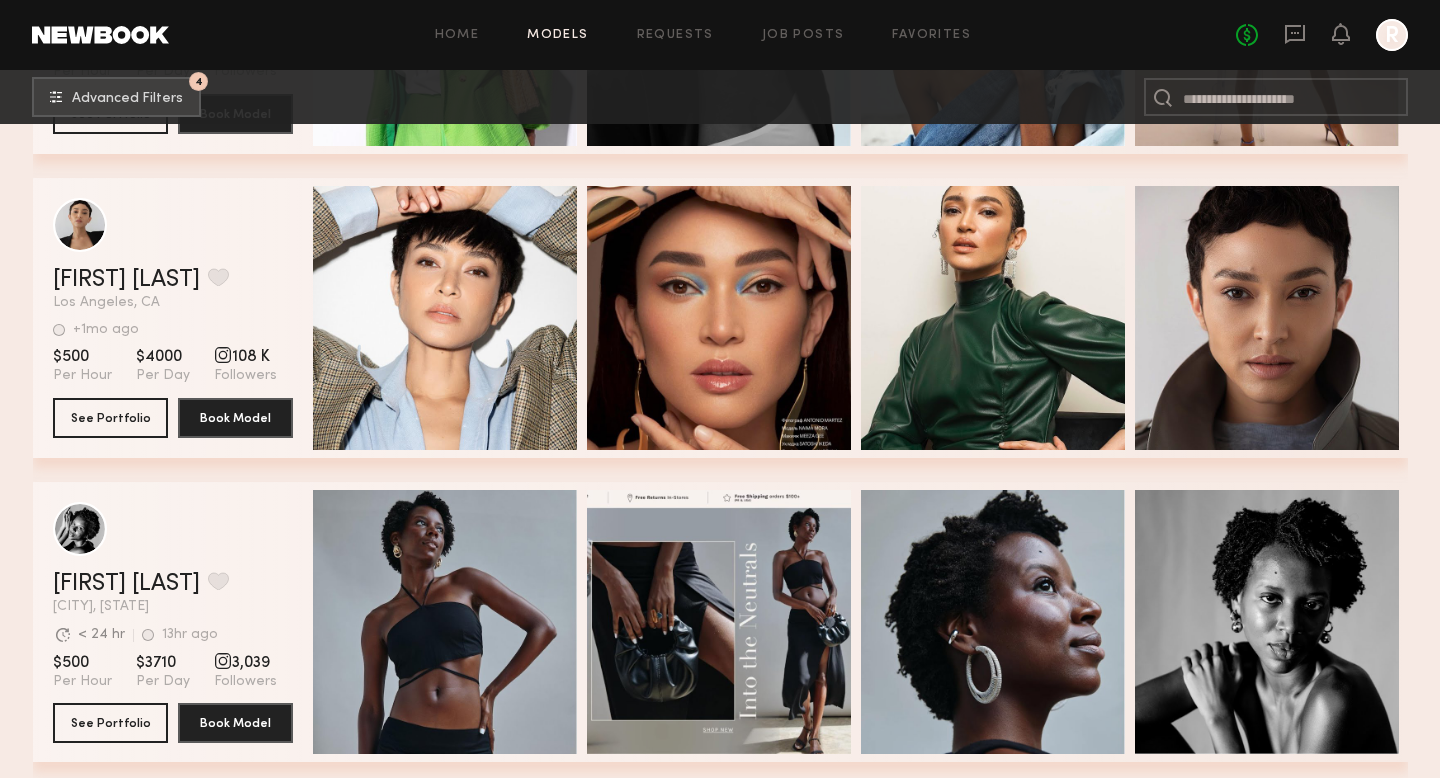 scroll, scrollTop: 678, scrollLeft: 0, axis: vertical 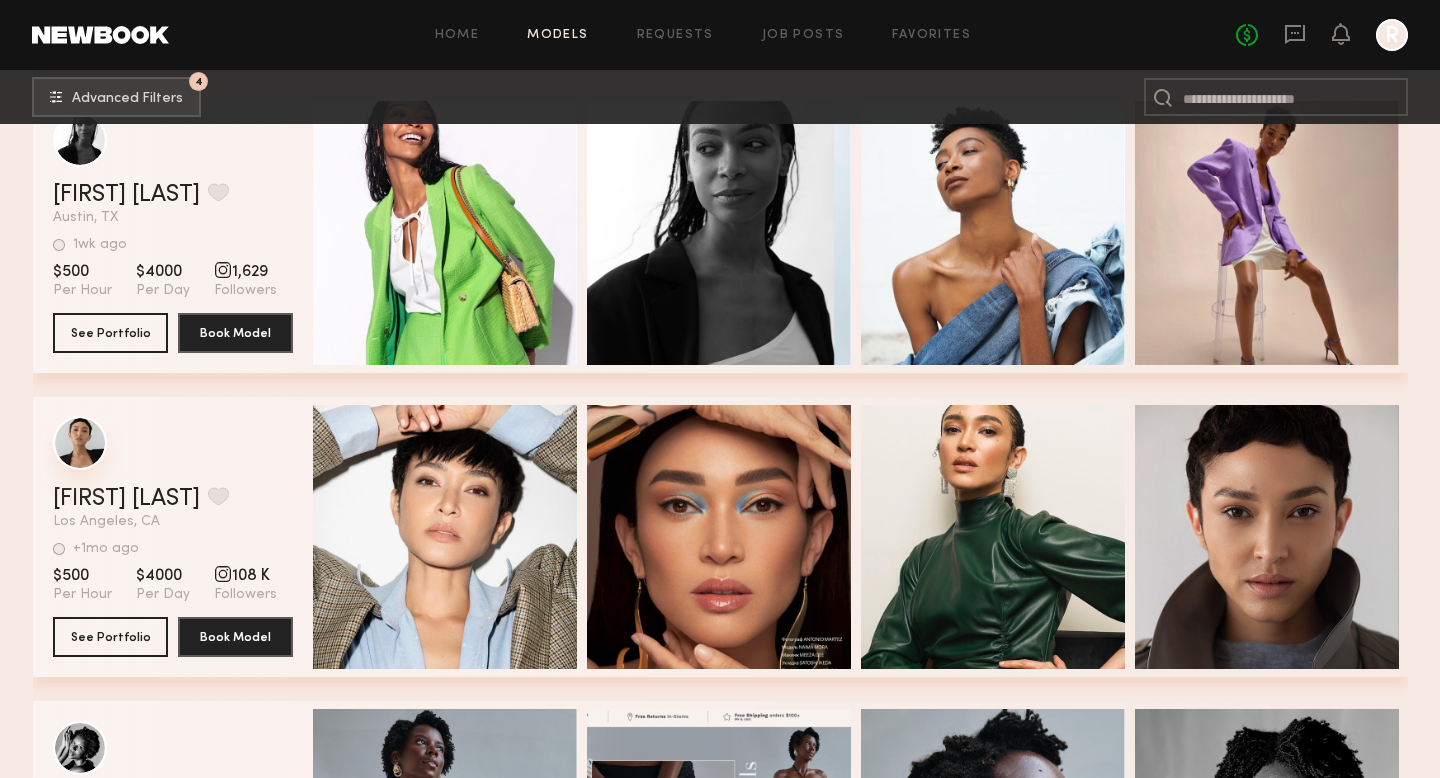 click 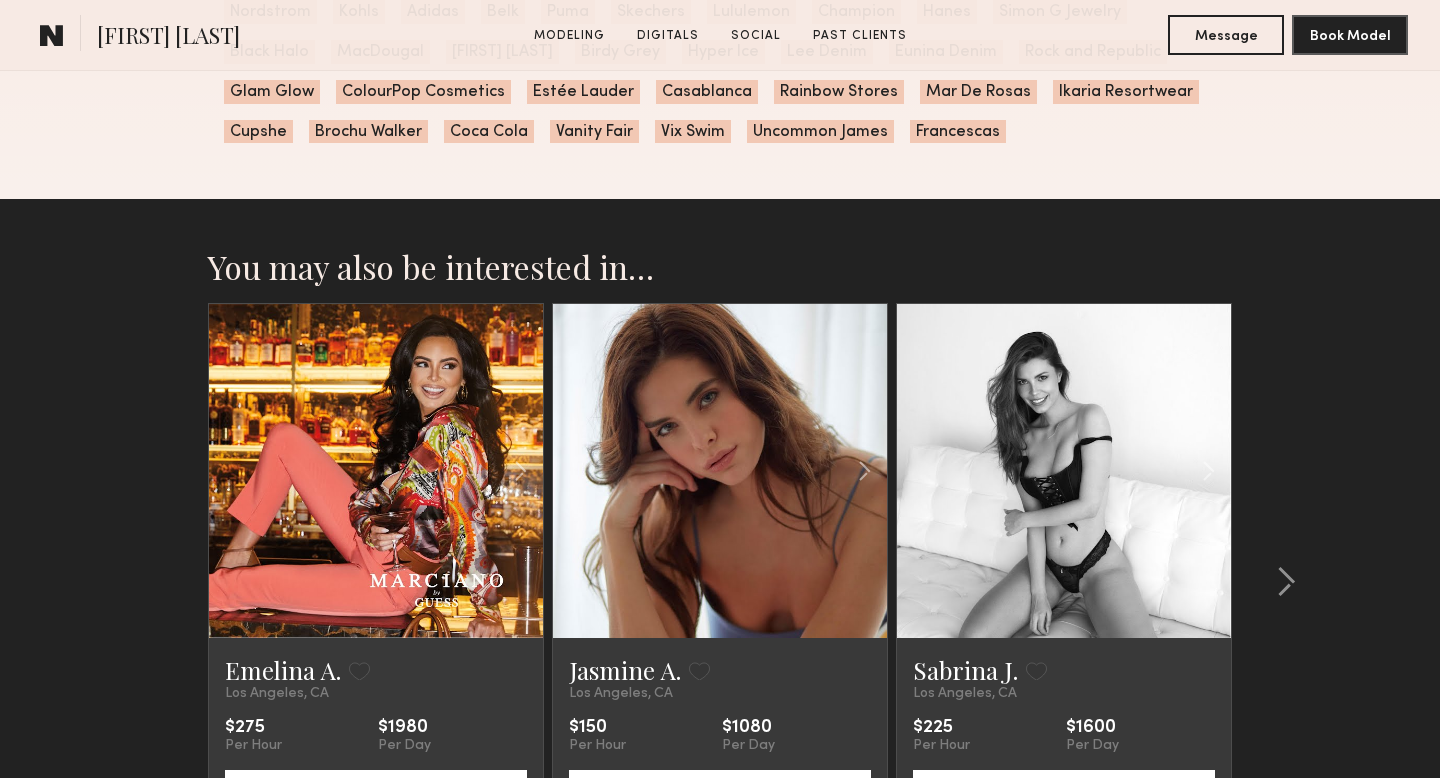 scroll, scrollTop: 4133, scrollLeft: 0, axis: vertical 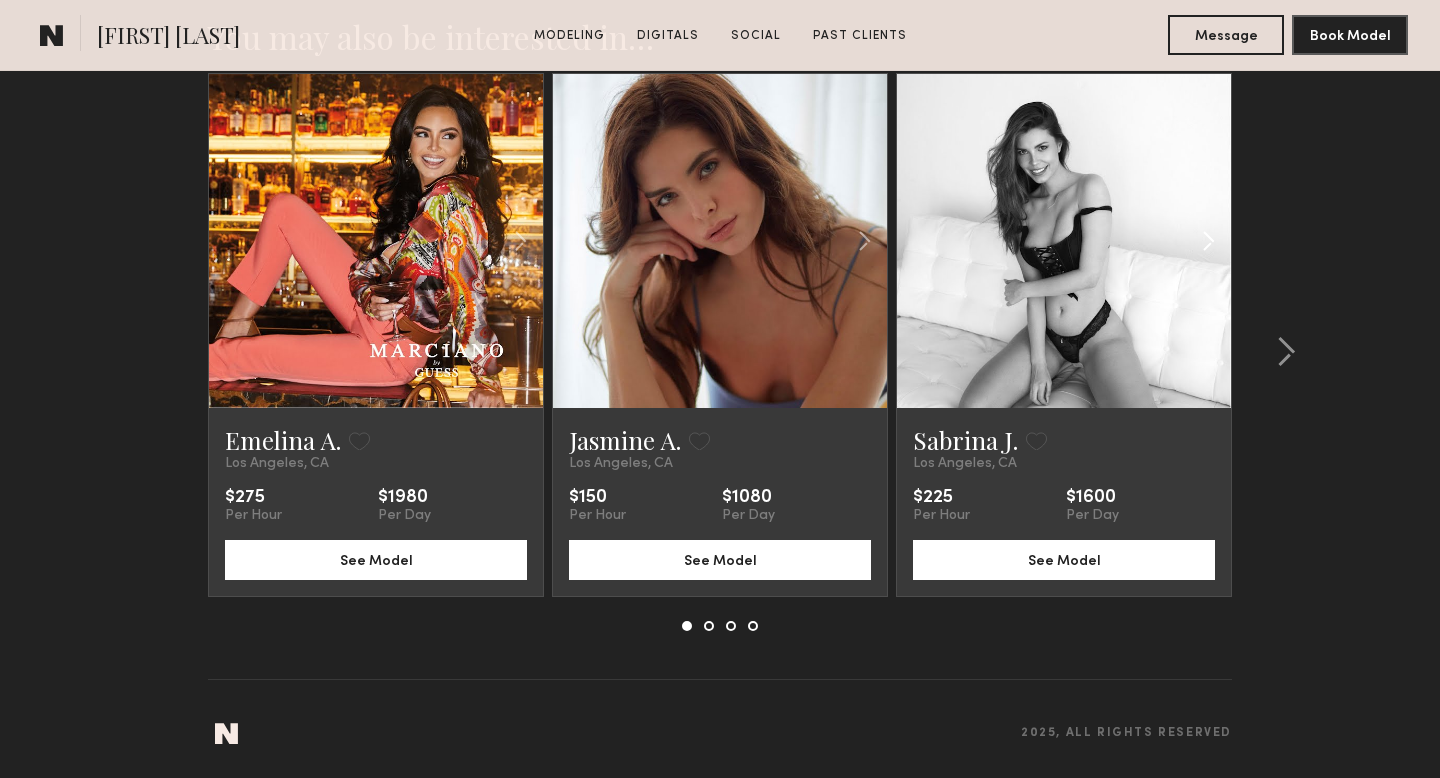 click 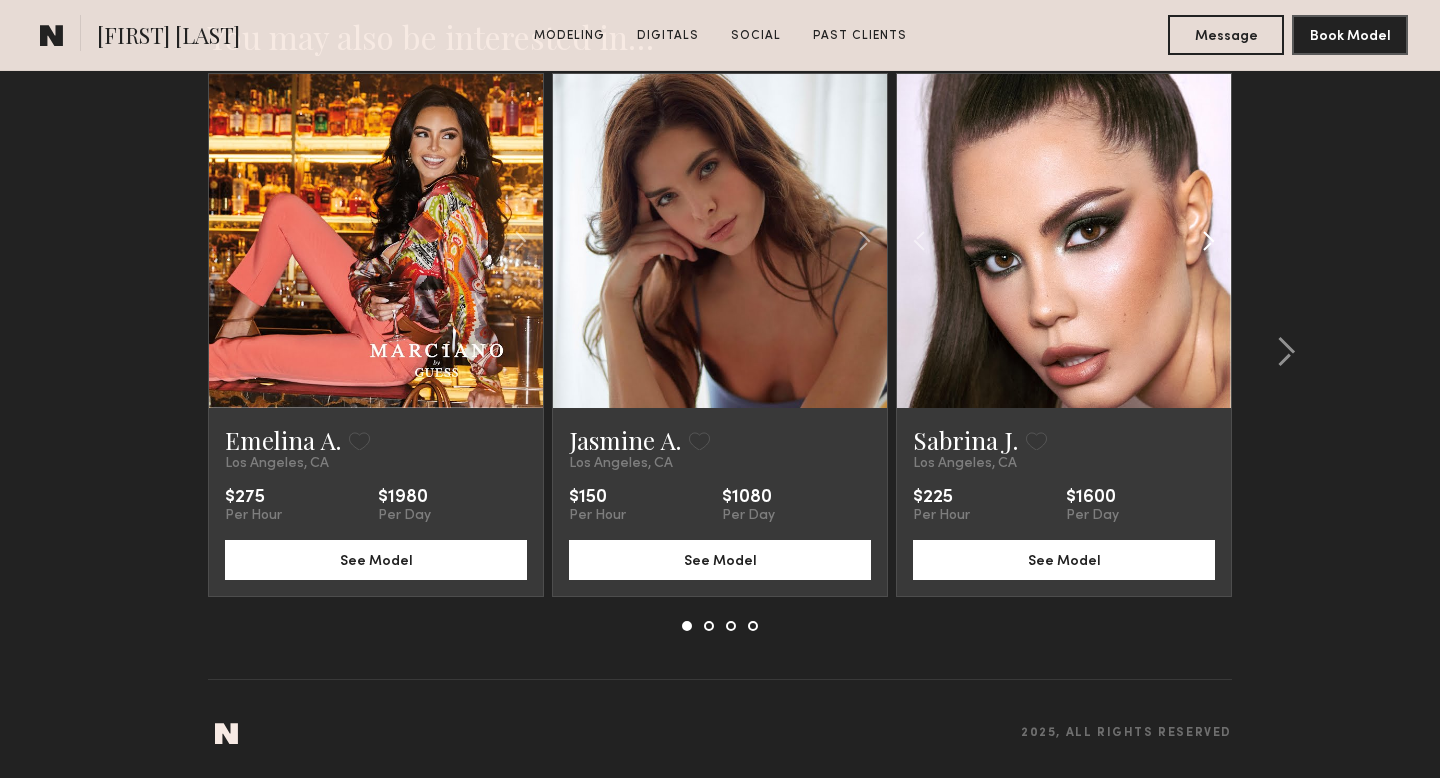 click 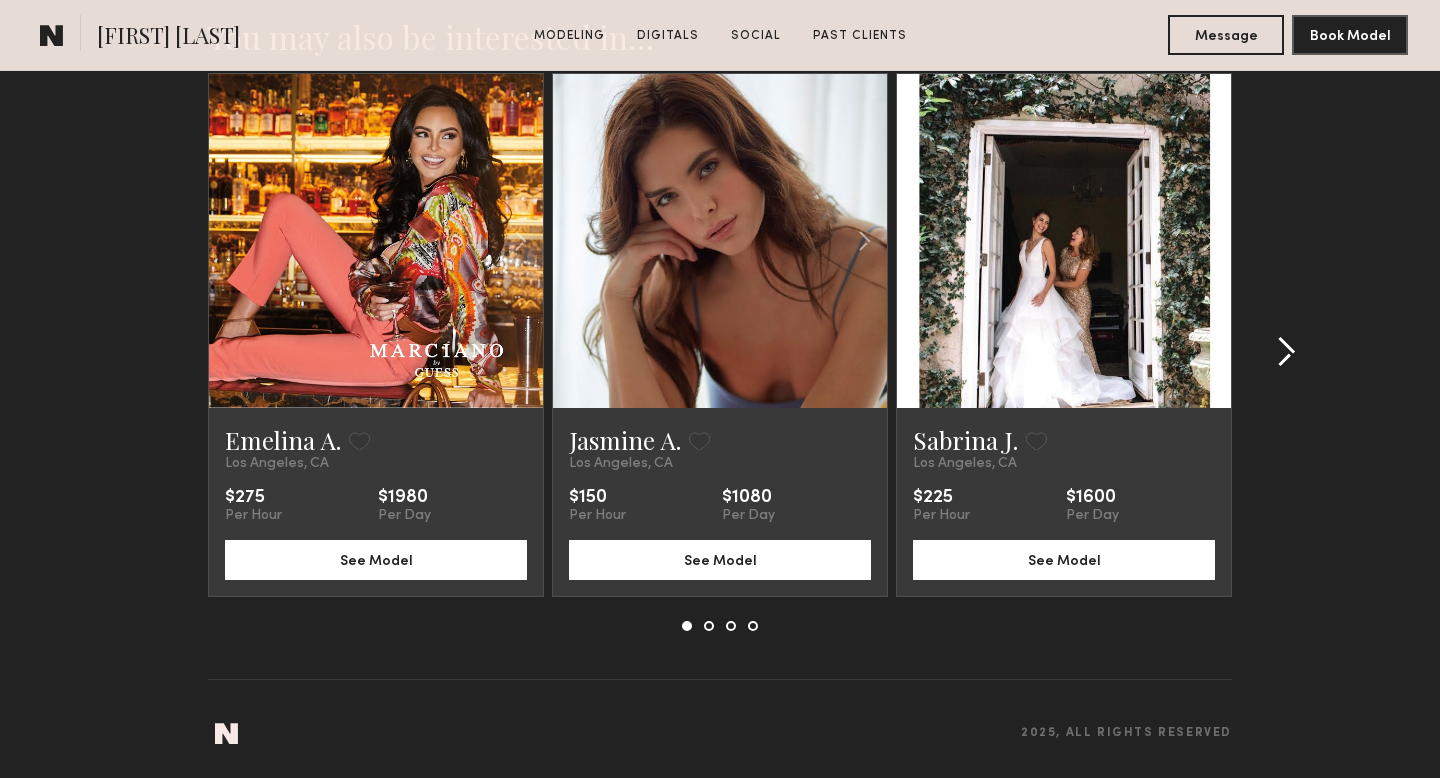 click 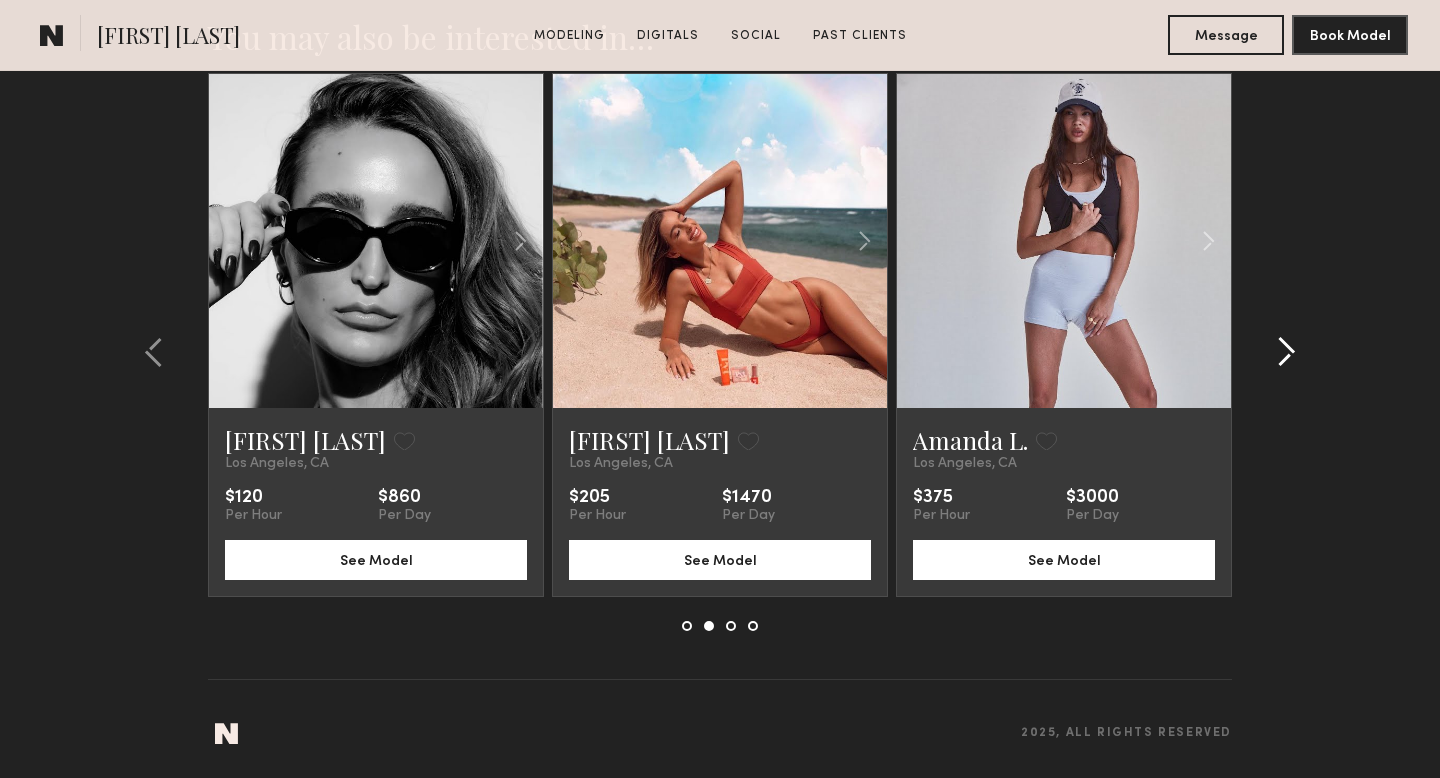 click 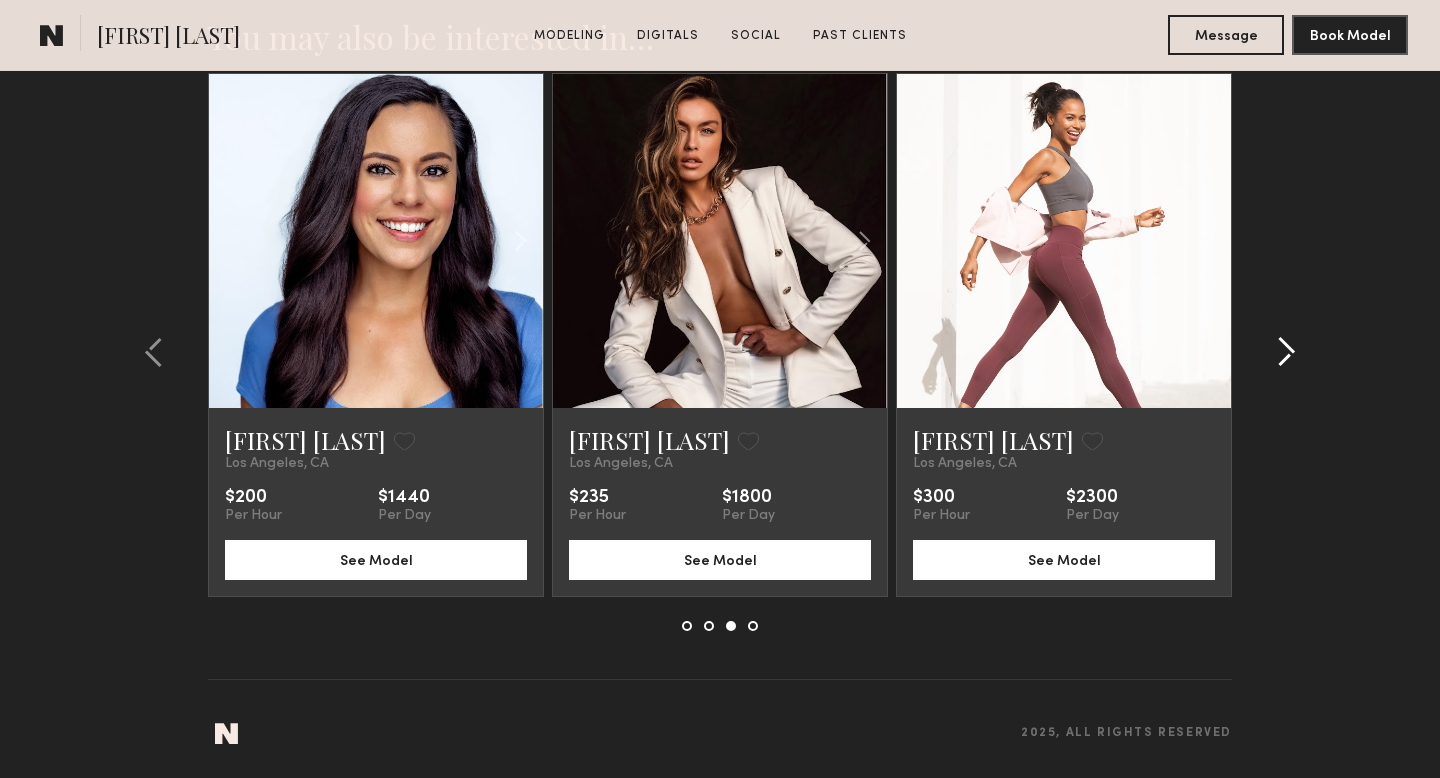 click 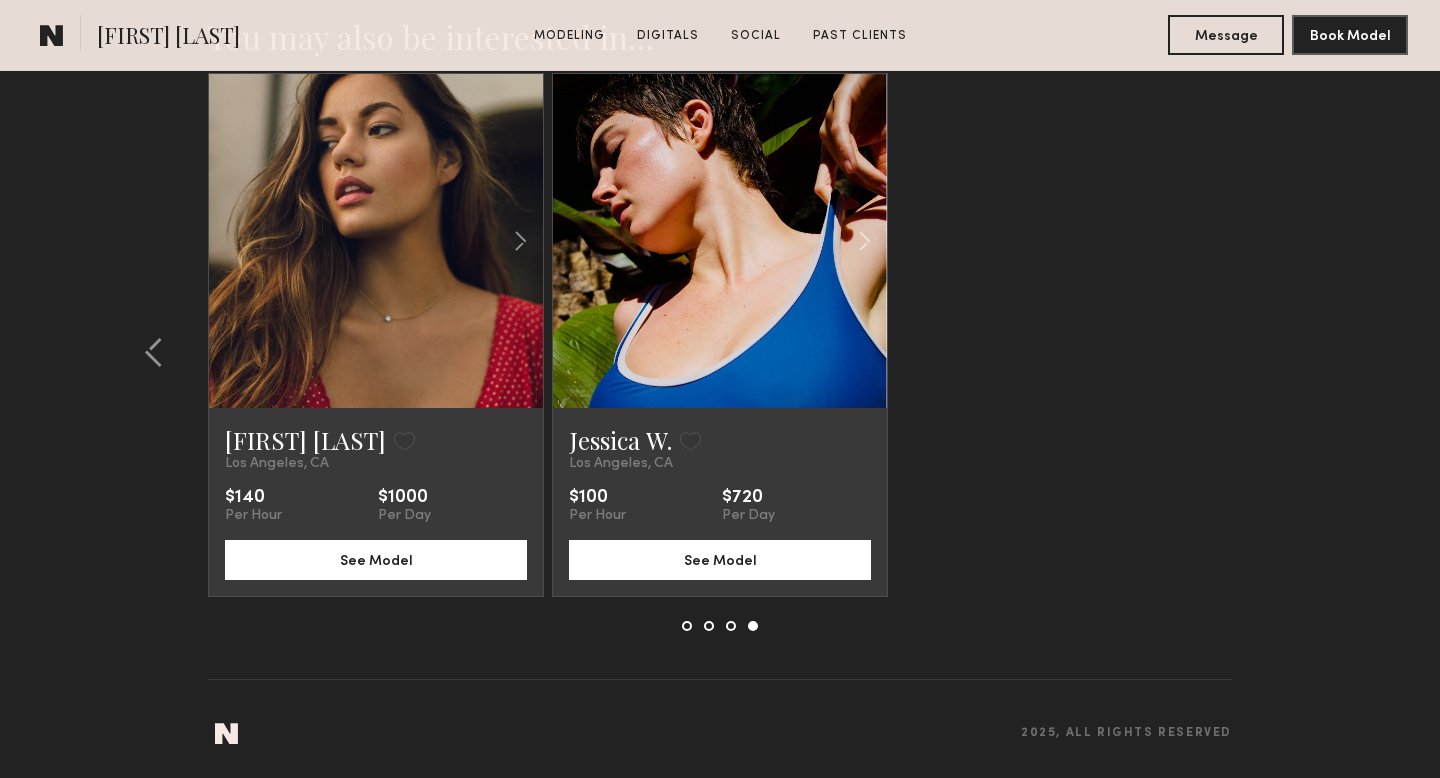 click on "You may also be interested in…   Emelina A.  Favorite  Los Angeles, CA   $275  Per Hour  $1980  Per Day See Model  Jasmine A.  Favorite  Los Angeles, CA   $150  Per Hour  $1080  Per Day See Model  Sabrina J.  Favorite  Los Angeles, CA   $225  Per Hour  $1600  Per Day See Model  Meagan M.  Favorite  Los Angeles, CA   $120  Per Hour  $860  Per Day See Model  Kendall F.  Favorite  Los Angeles, CA   $205  Per Hour  $1470  Per Day See Model  Amanda L.  Favorite  Los Angeles, CA   $375  Per Hour  $3000  Per Day See Model  Brittany B.  Favorite  Los Angeles, CA   $200  Per Hour  $1440  Per Day See Model  Cherokee L.  Favorite  Los Angeles, CA   $235  Per Hour  $1800  Per Day See Model  Alie D.  Favorite  Los Angeles, CA   $300  Per Hour  $2300  Per Day See Model  Vanessa H.  Favorite  Los Angeles, CA   $140  Per Hour  $1000  Per Day See Model  Jessica W.  Favorite  Los Angeles, CA   $100  Per Hour  $720  Per Day See Model  Emelina A.  Favorite  Los Angeles, CA   $275  Per Hour  $1980  Per Day  $150" 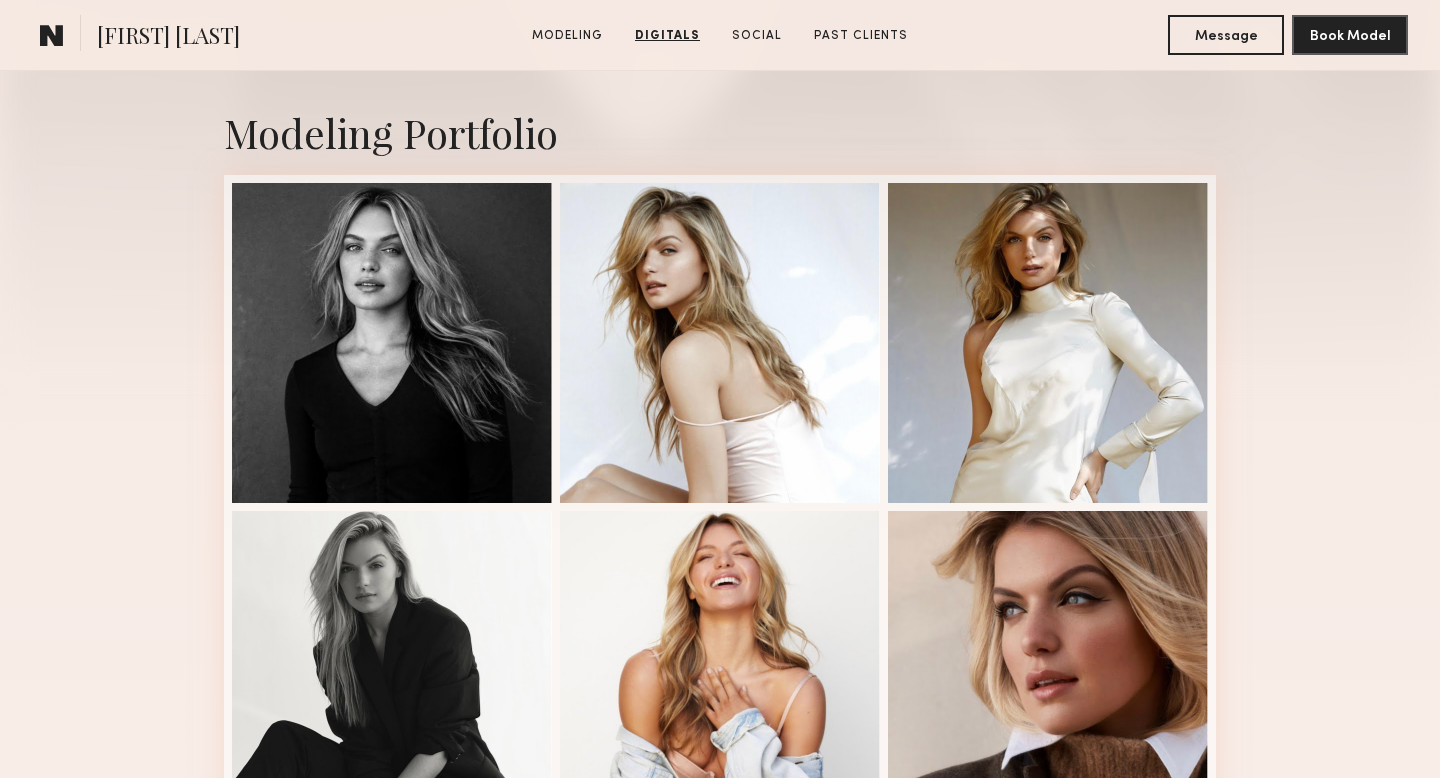 scroll, scrollTop: 0, scrollLeft: 0, axis: both 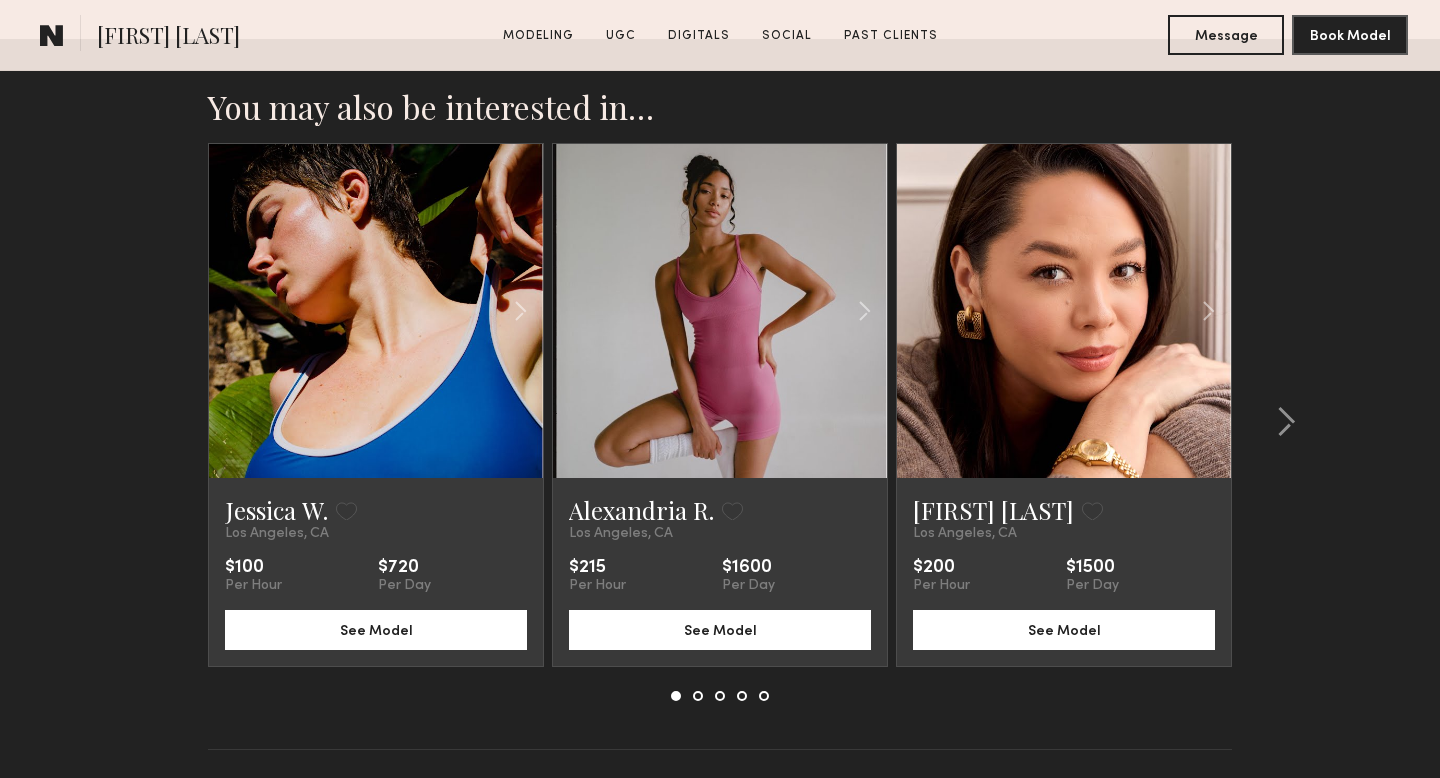 click 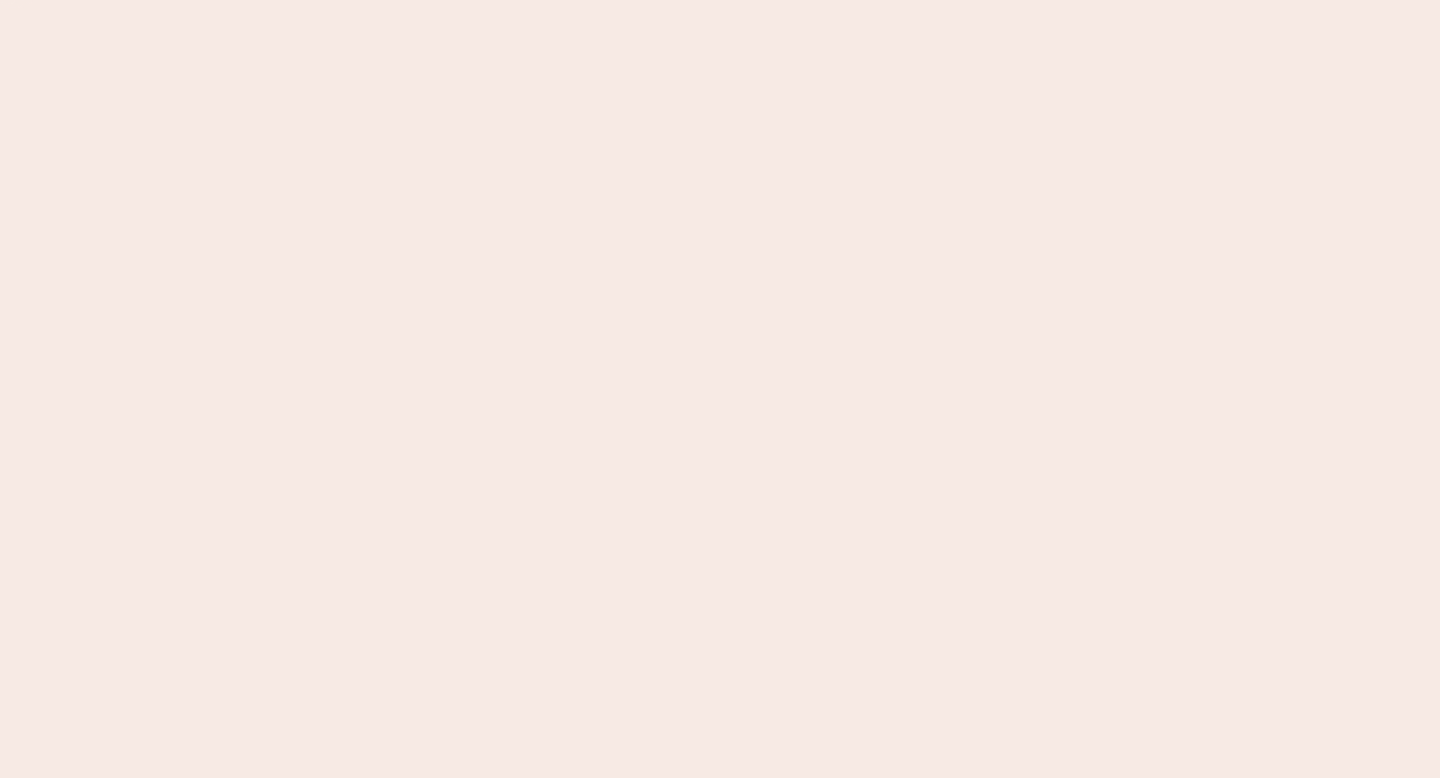 scroll, scrollTop: 0, scrollLeft: 0, axis: both 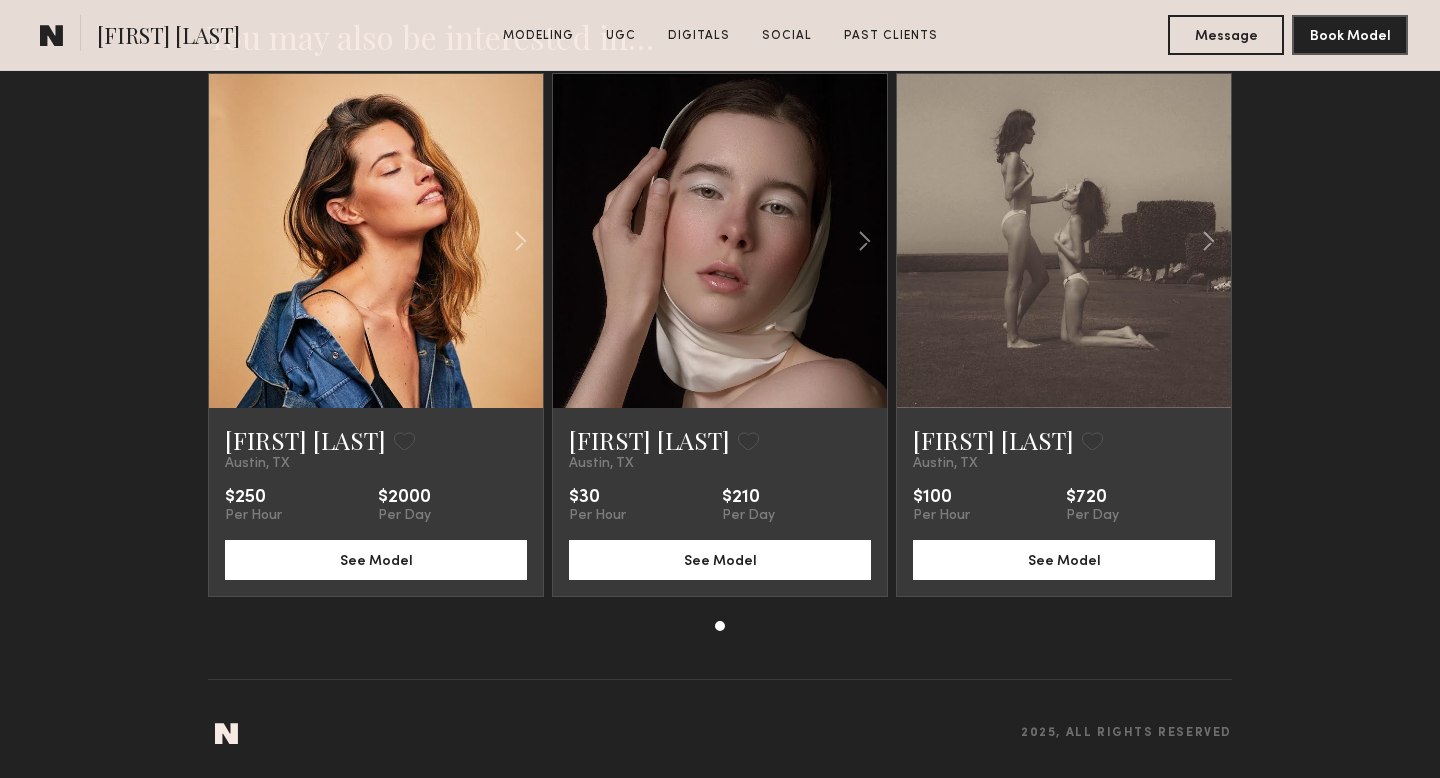 click 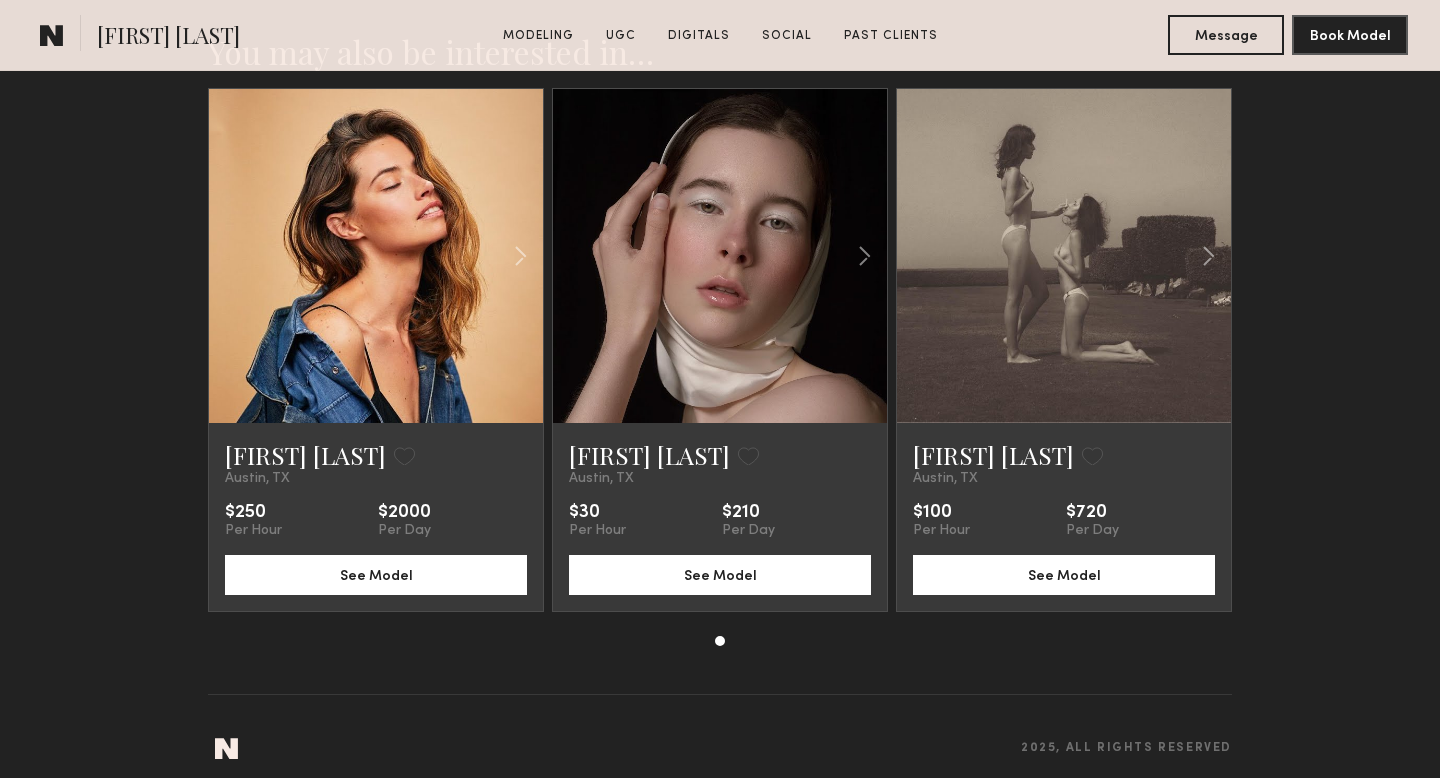 scroll, scrollTop: 3980, scrollLeft: 0, axis: vertical 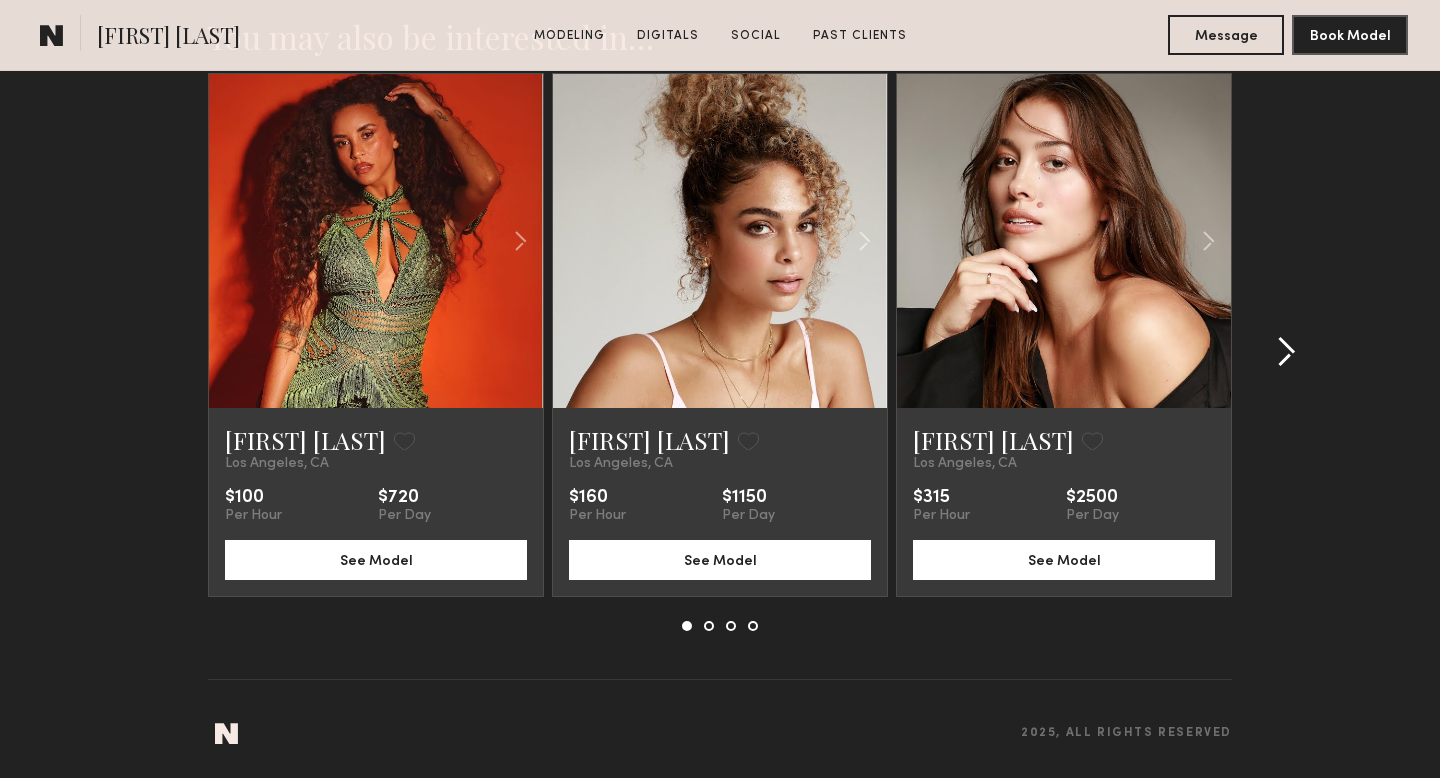 click 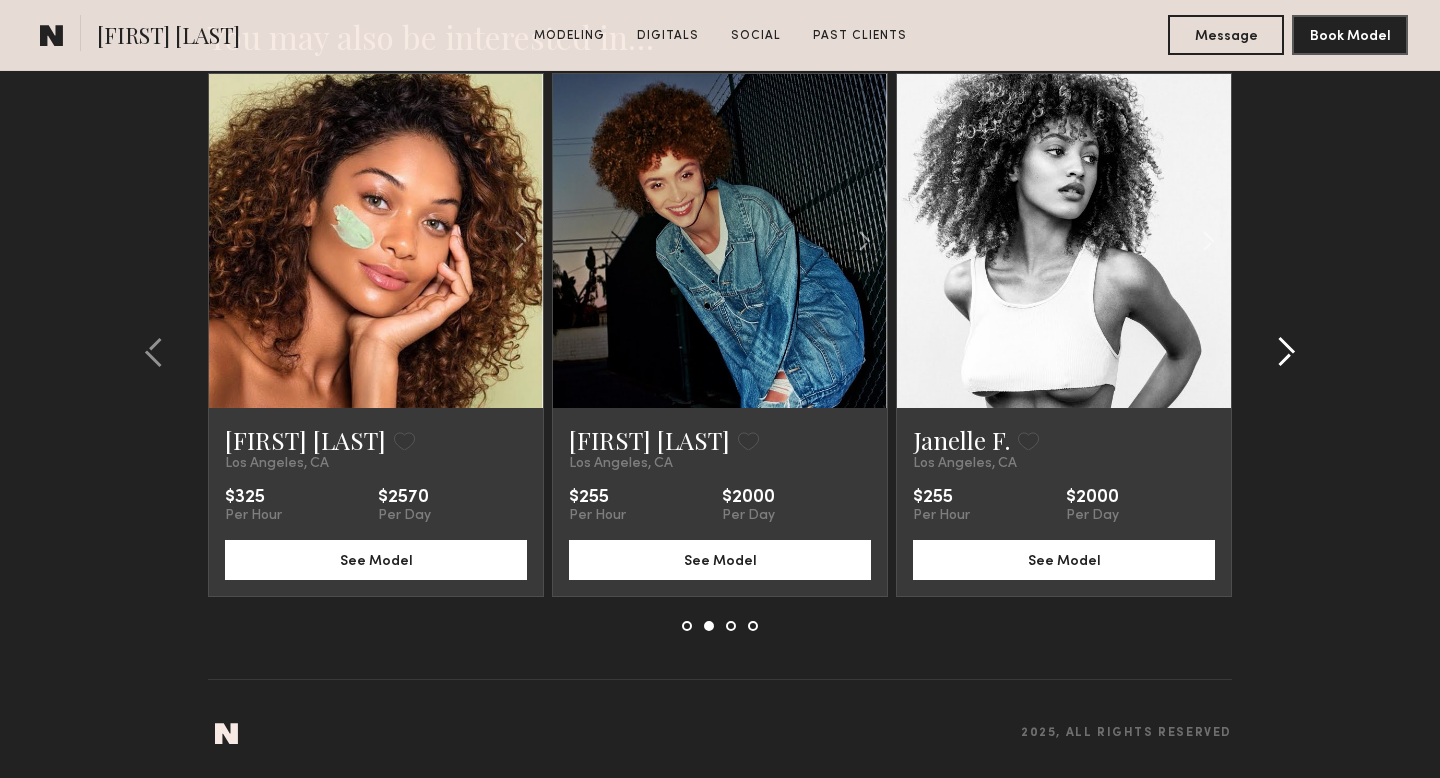 click 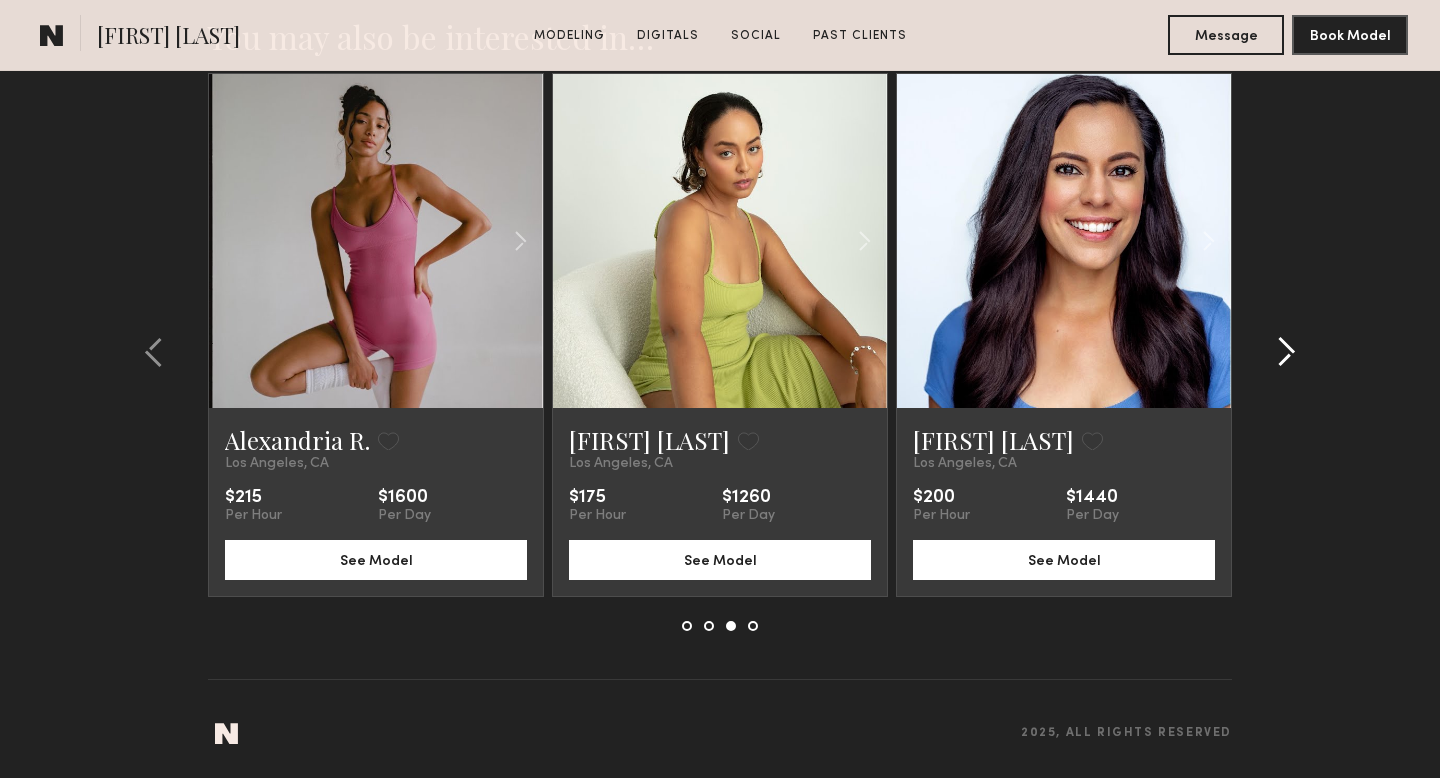 click 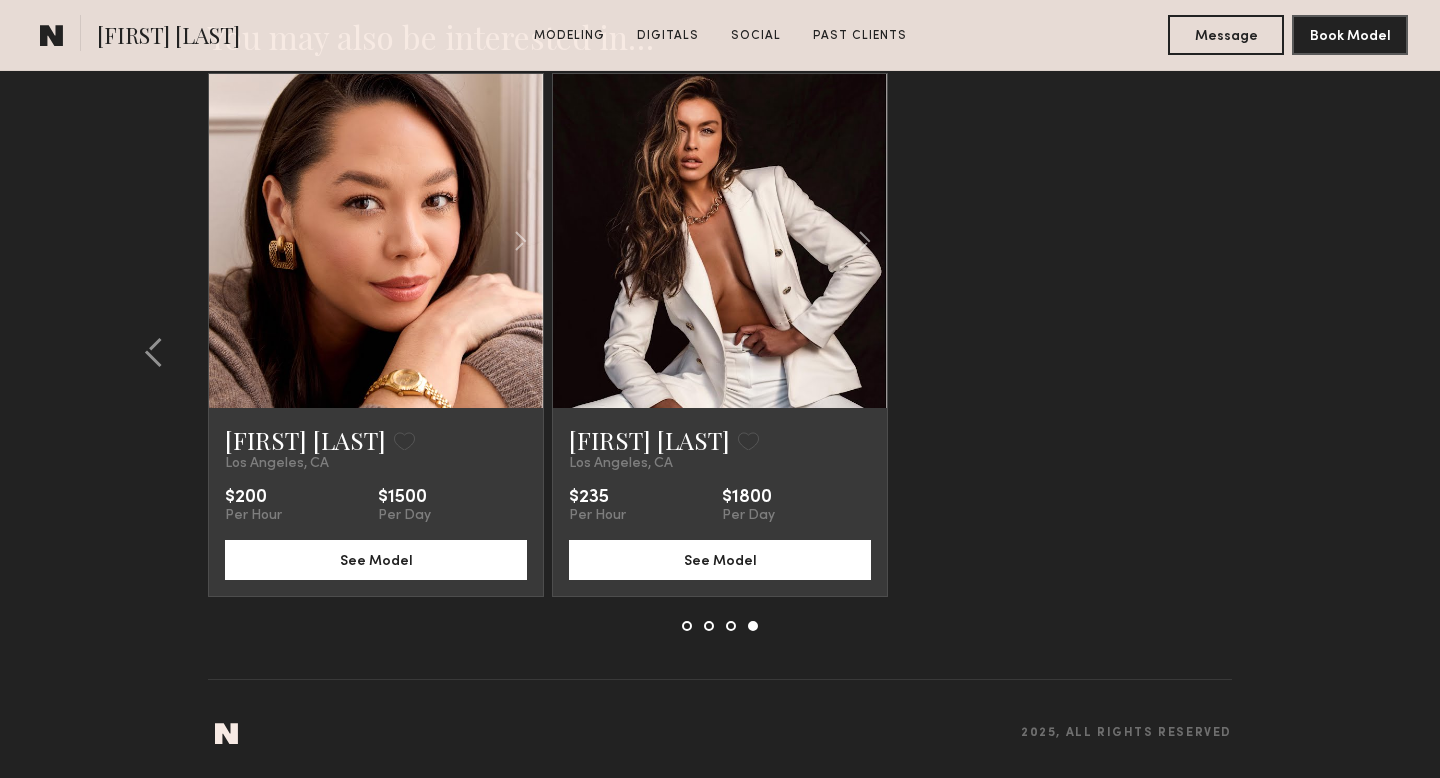 click on "[FIRST] [LAST] Favorite [CITY], [STATE] $200 Per Hour $1500 Per Day See Model [FIRST] [LAST] Favorite [CITY], [STATE] $235 Per Hour $1800 Per Day See Model" 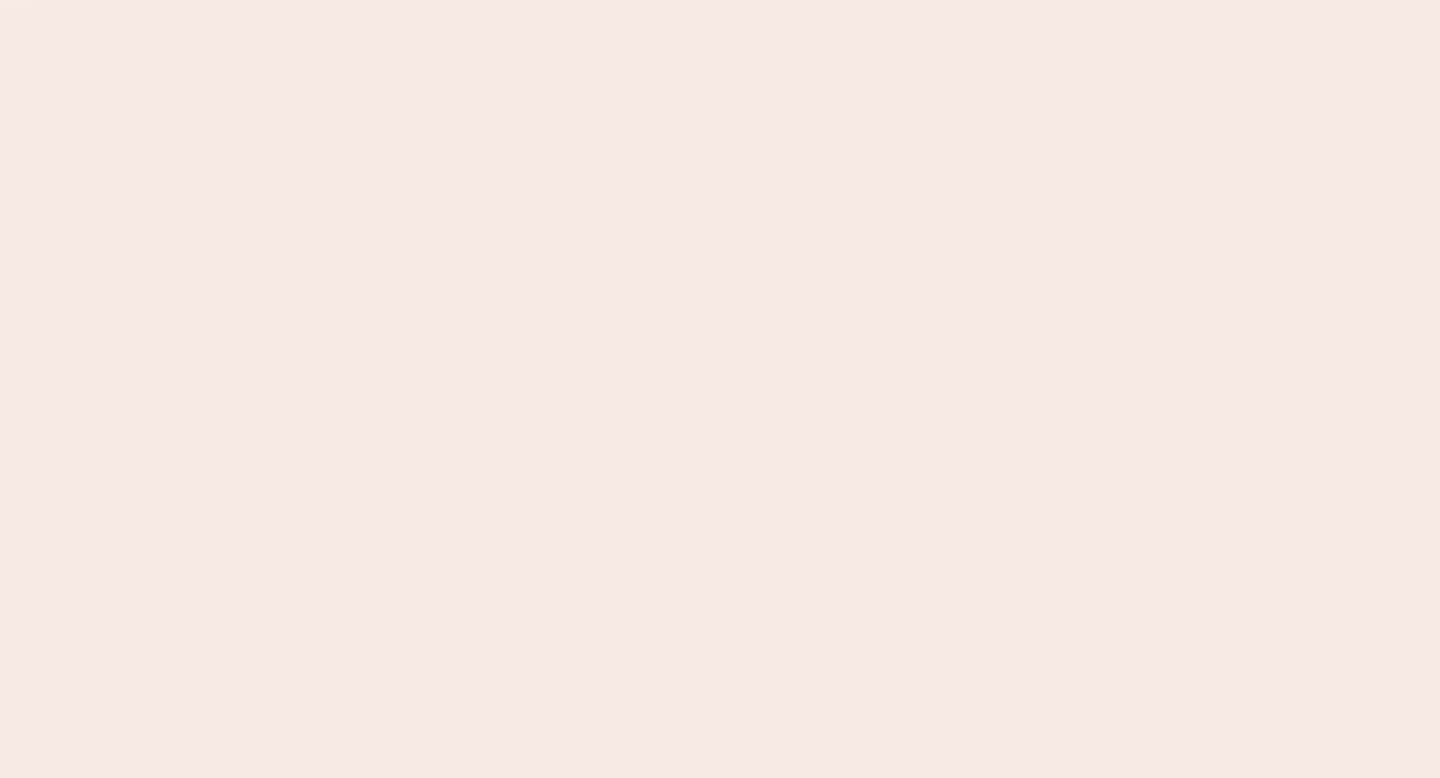 scroll, scrollTop: 0, scrollLeft: 0, axis: both 